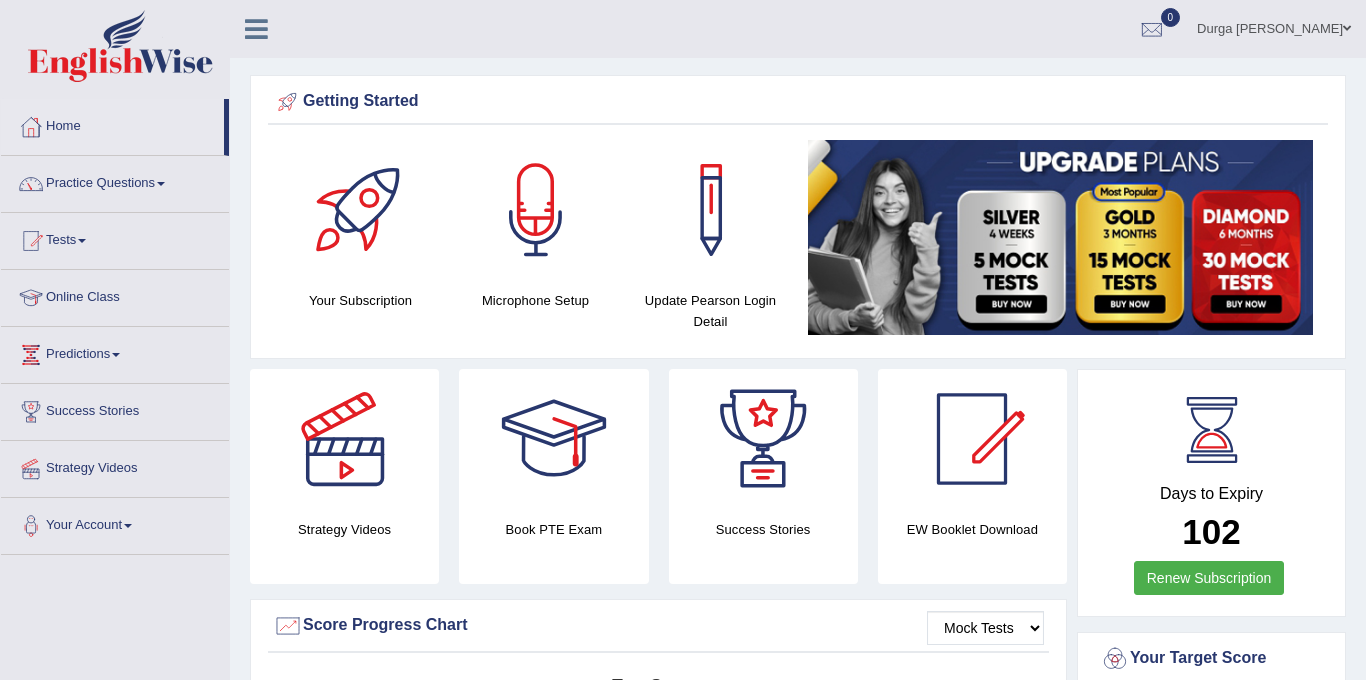 scroll, scrollTop: 0, scrollLeft: 0, axis: both 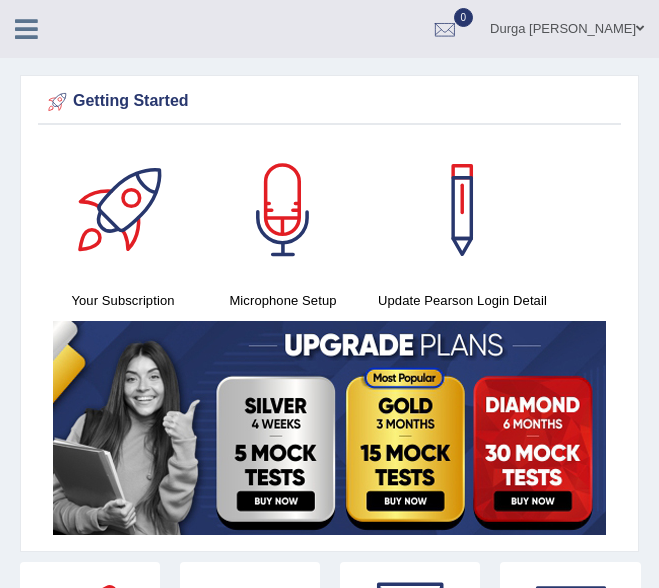 click on "Please login from Desktop. If you think this is an error (or logged in from desktop),  please click here to contact us
Getting Started
Your Subscription
Microphone Setup
Update Pearson Login Detail
×" at bounding box center [329, 2069] 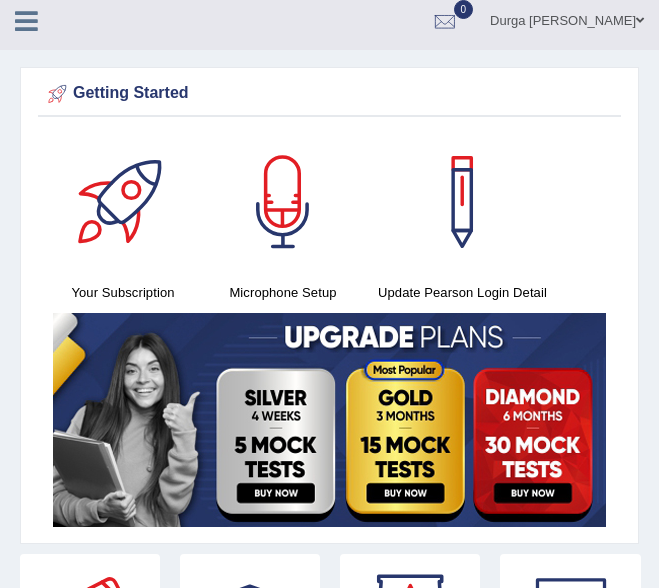scroll, scrollTop: 0, scrollLeft: 0, axis: both 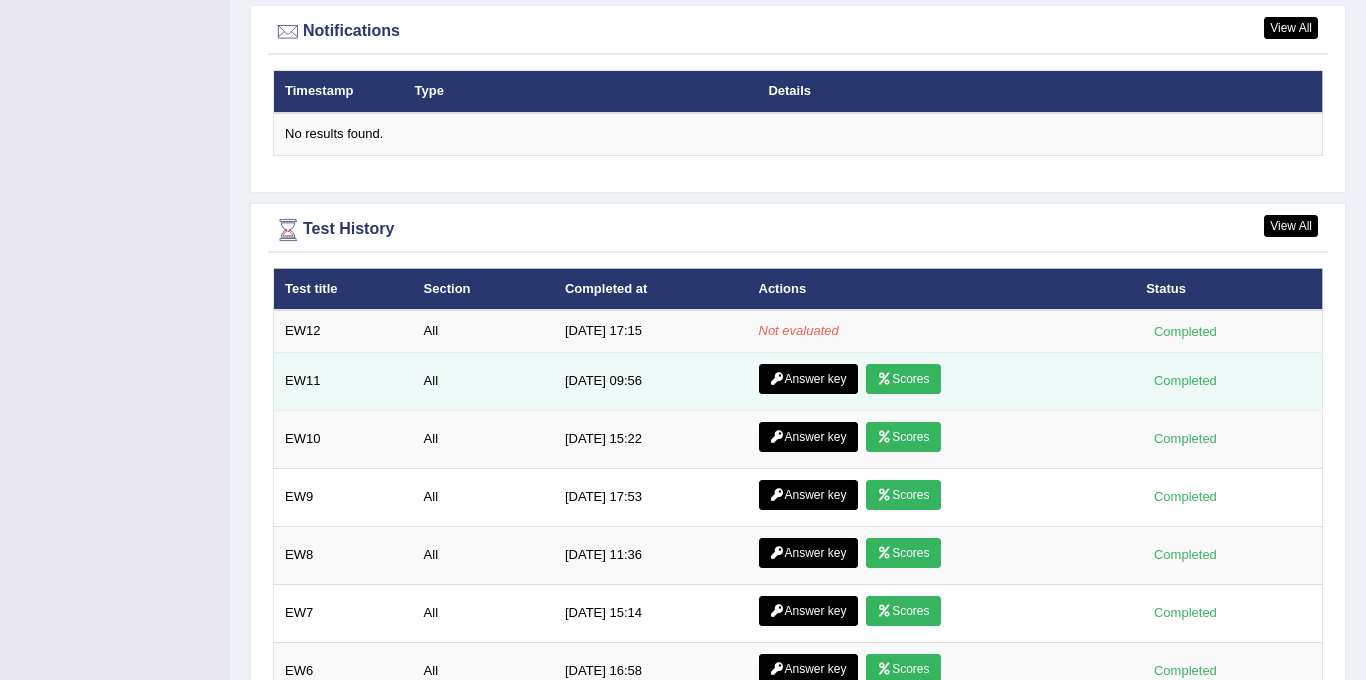click on "Answer key" at bounding box center [808, 379] 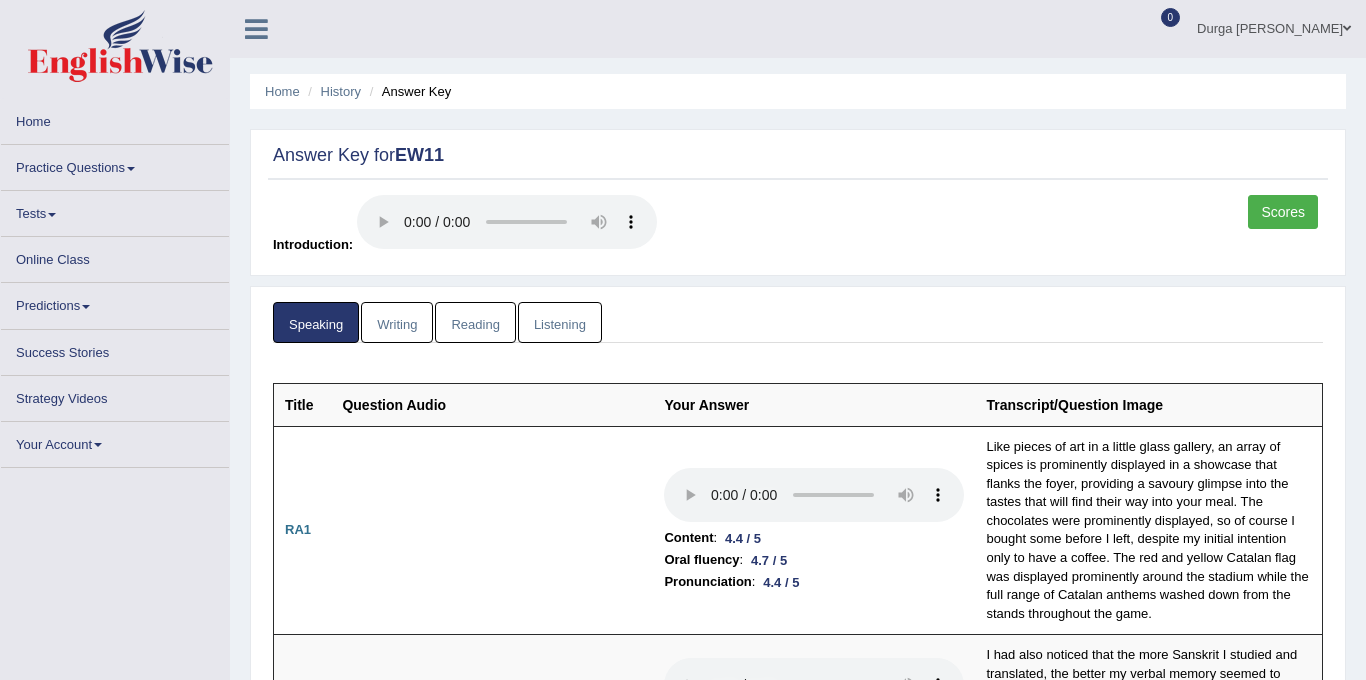 scroll, scrollTop: 0, scrollLeft: 0, axis: both 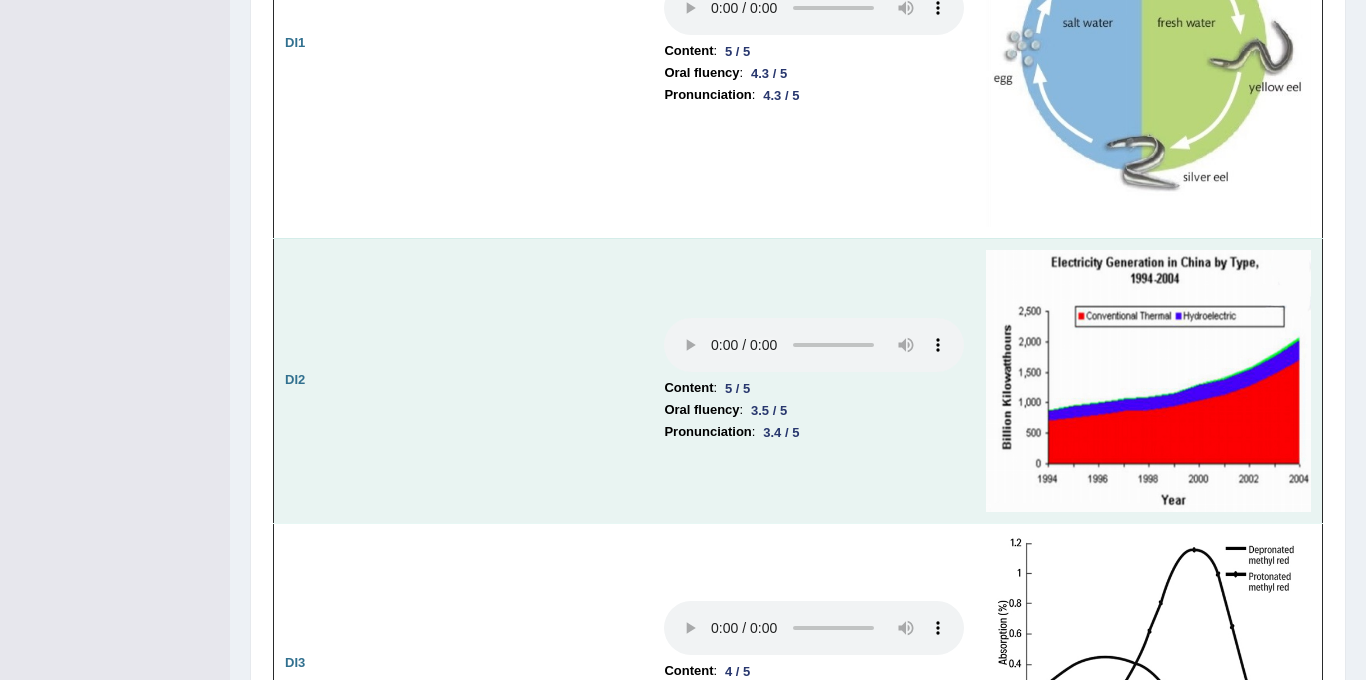 type 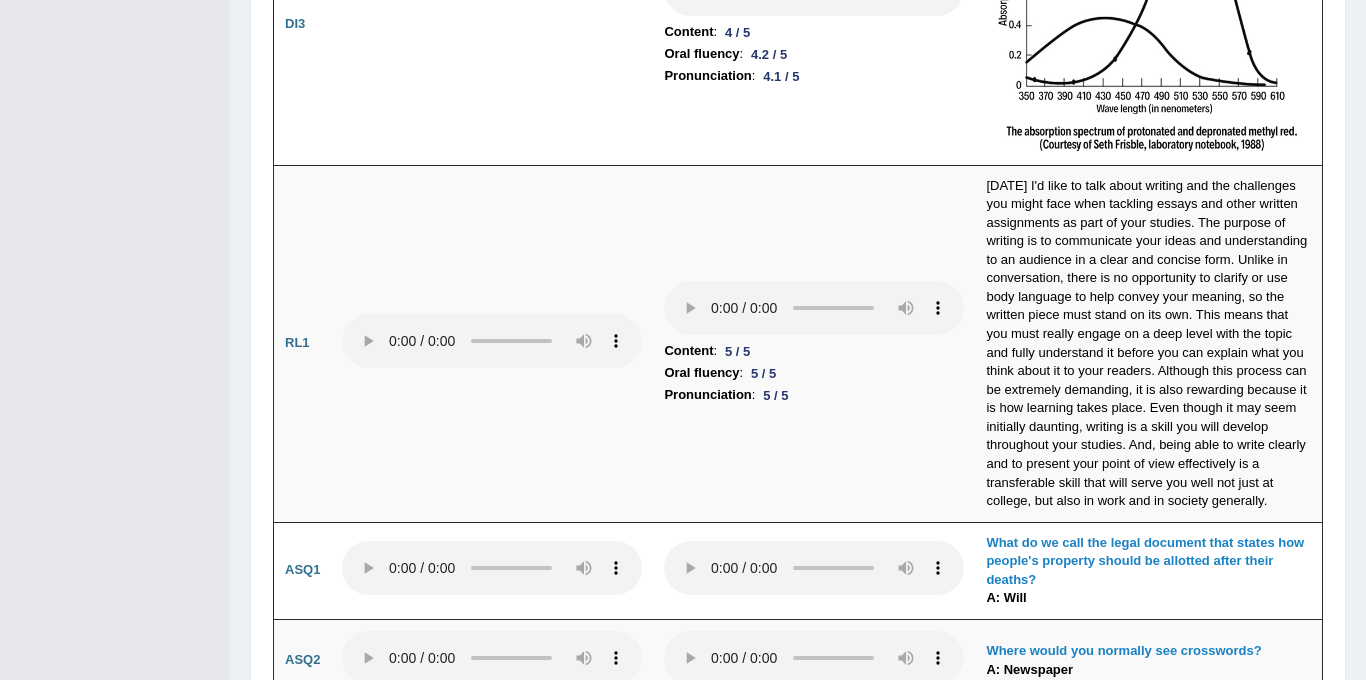 scroll, scrollTop: 3715, scrollLeft: 0, axis: vertical 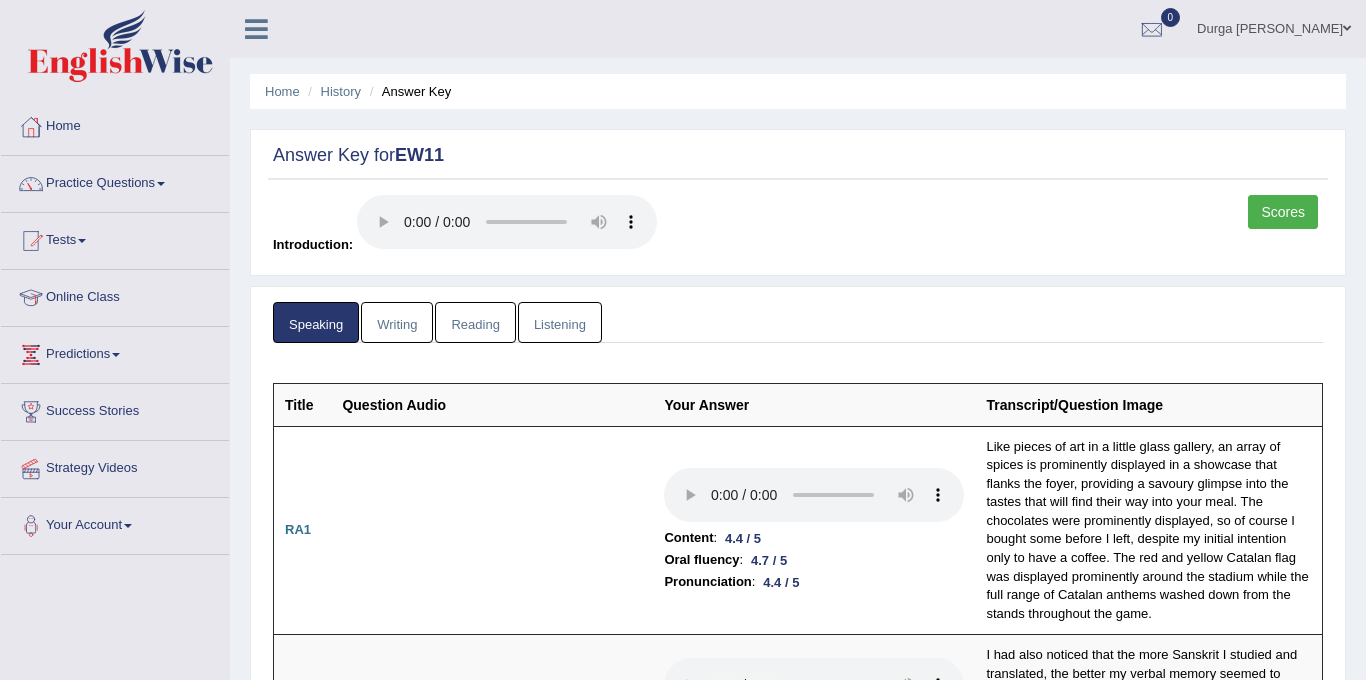 click on "Writing" at bounding box center (397, 322) 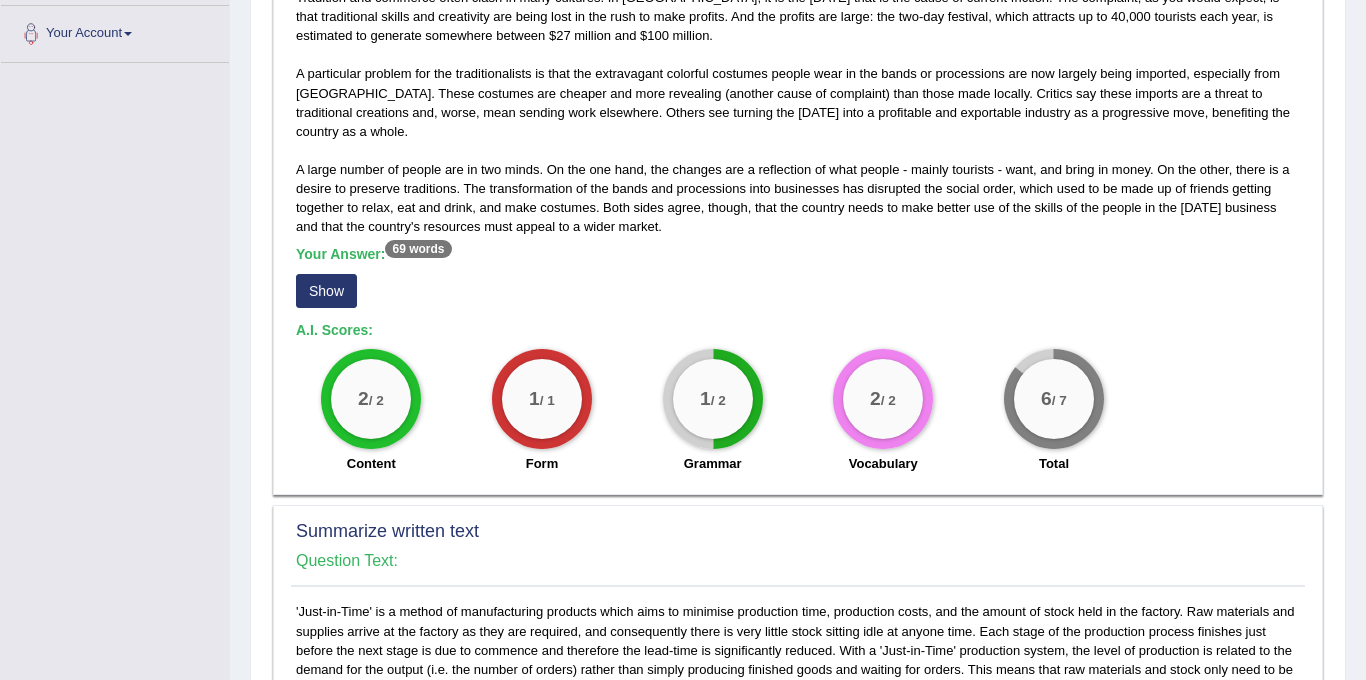 scroll, scrollTop: 494, scrollLeft: 0, axis: vertical 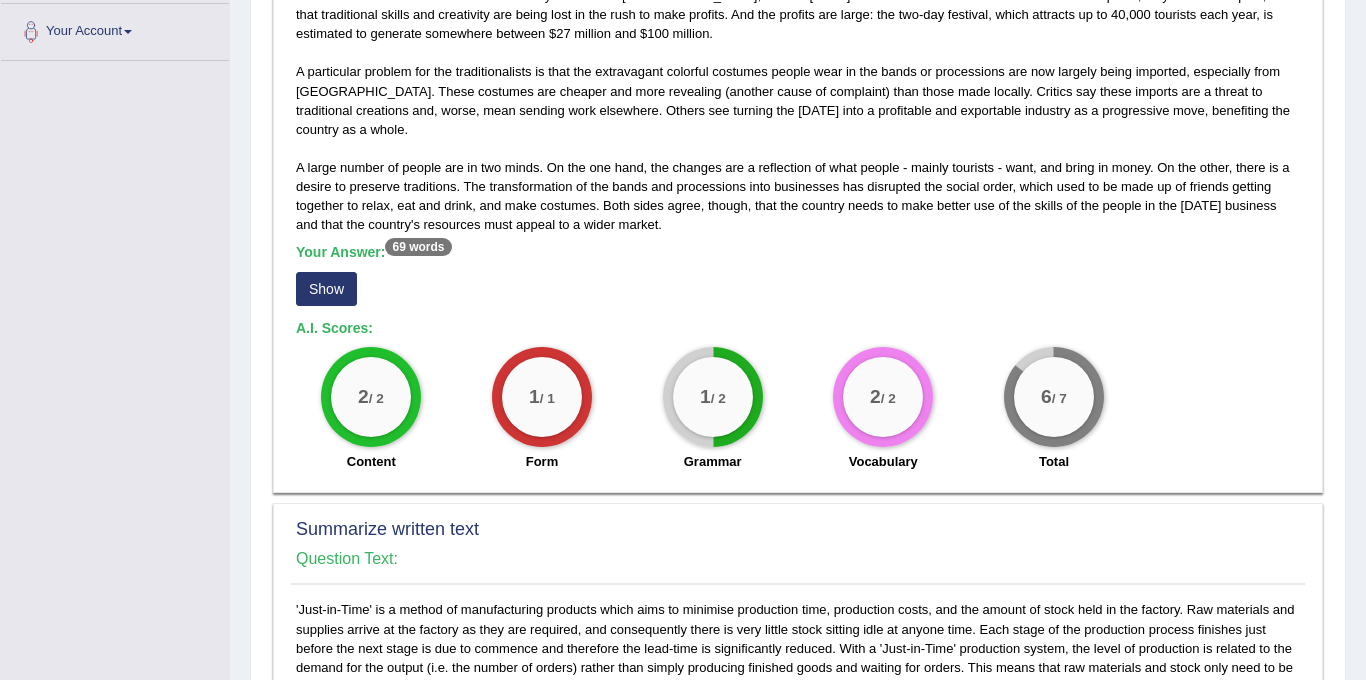 click on "Show" at bounding box center [326, 289] 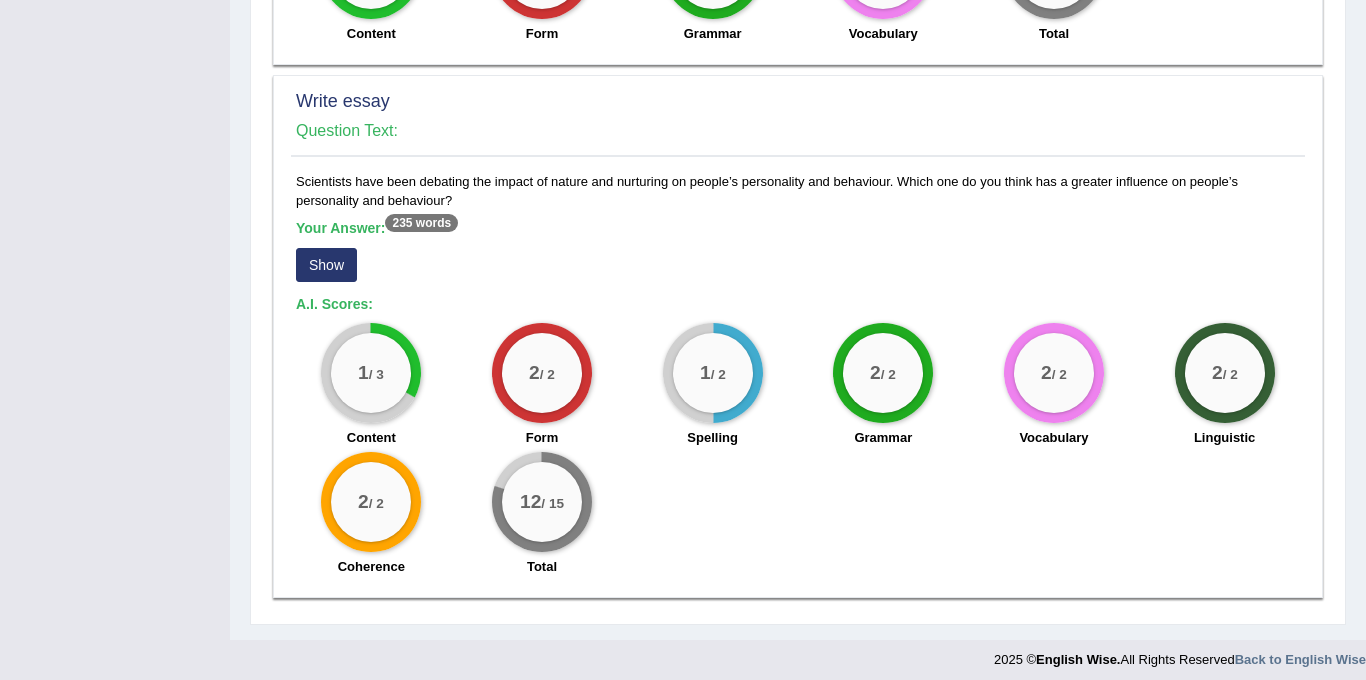 scroll, scrollTop: 1412, scrollLeft: 0, axis: vertical 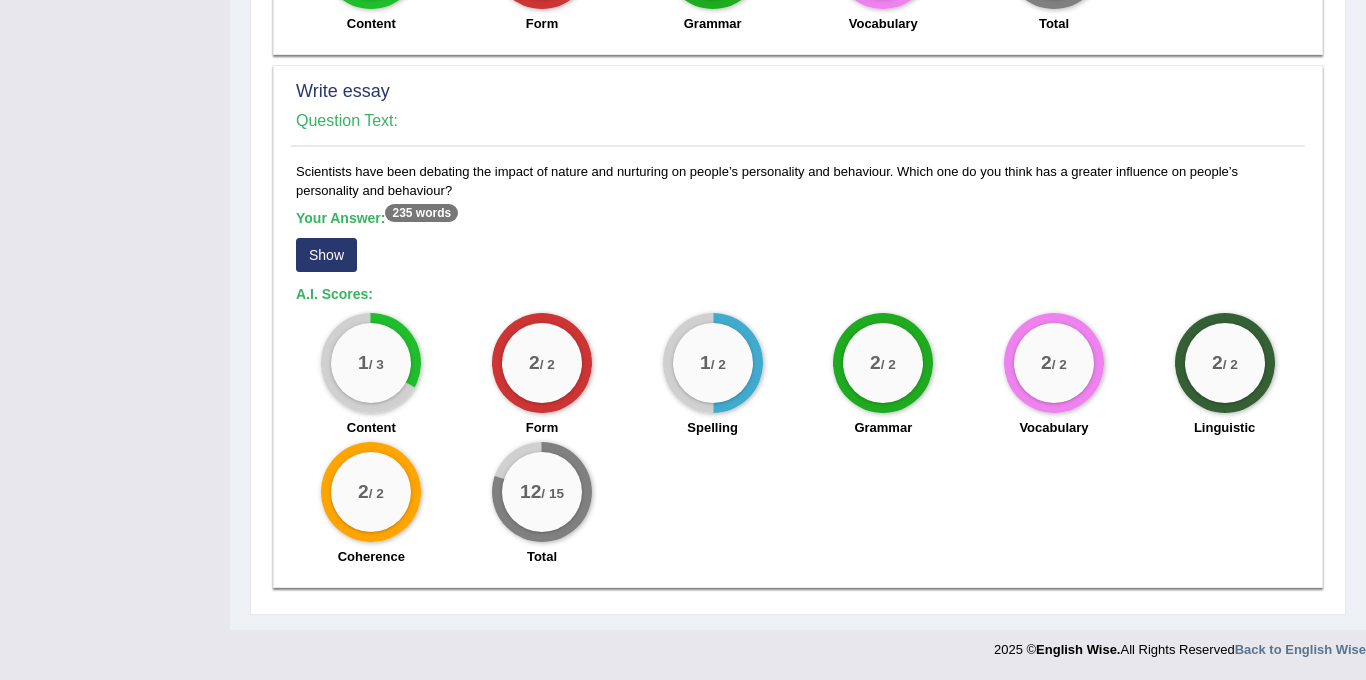 click on "Show" at bounding box center [326, 255] 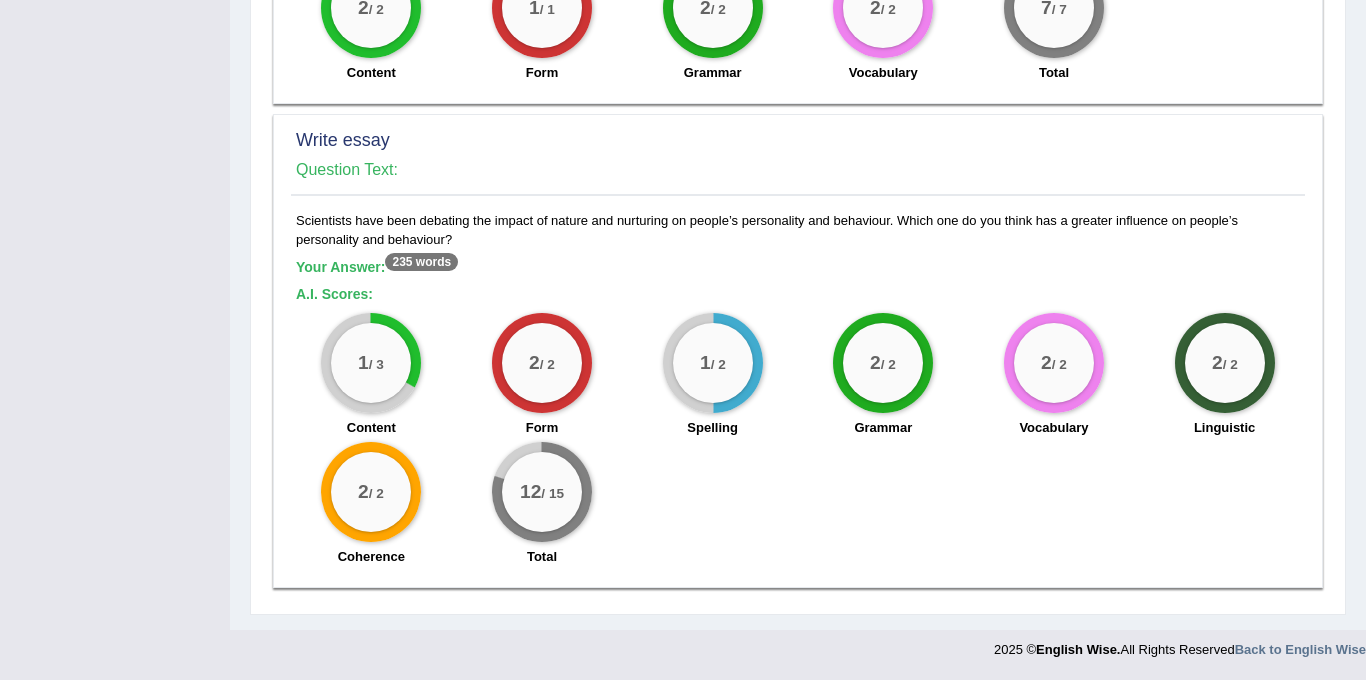 scroll, scrollTop: 1363, scrollLeft: 0, axis: vertical 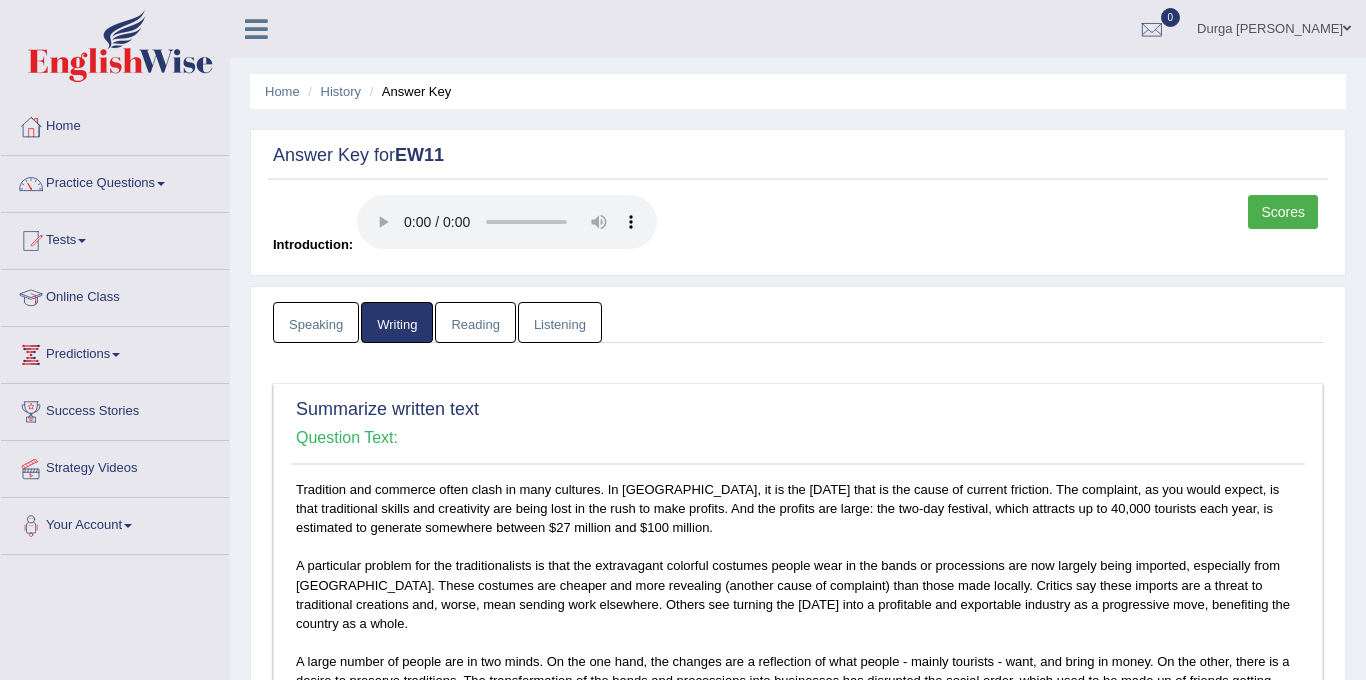 click on "Reading" at bounding box center (475, 322) 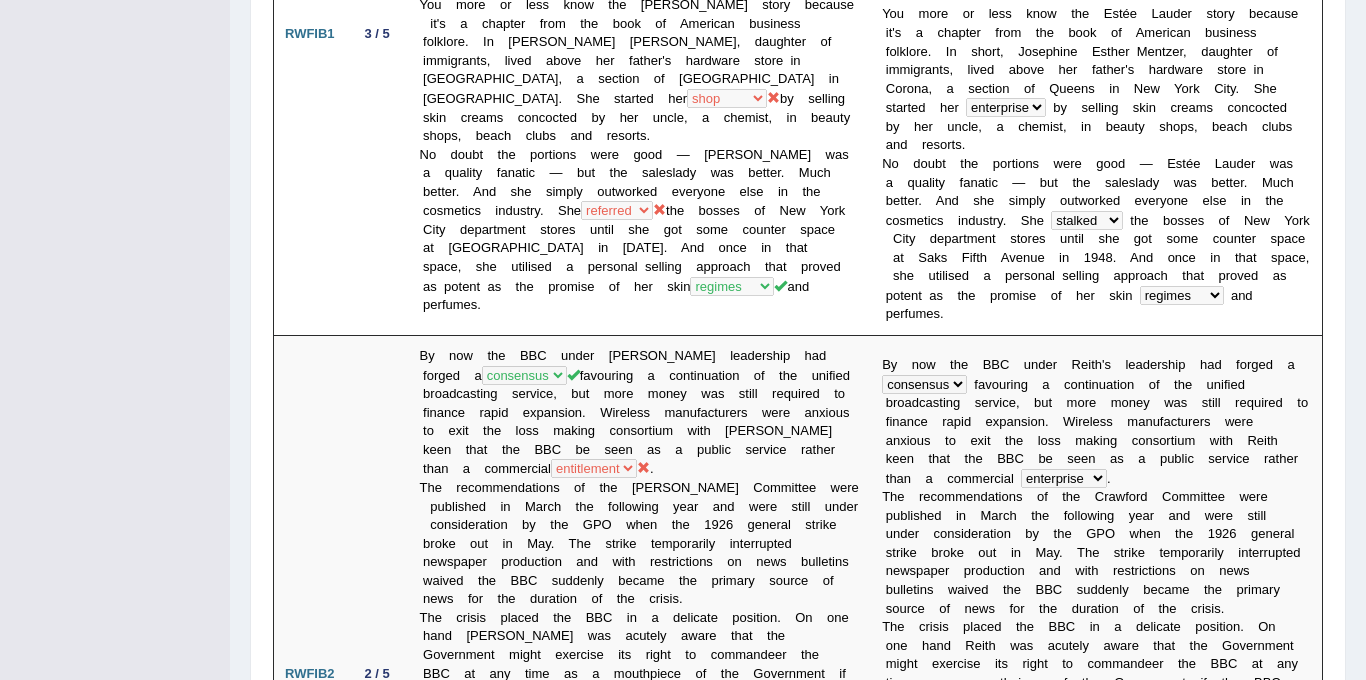 scroll, scrollTop: 0, scrollLeft: 0, axis: both 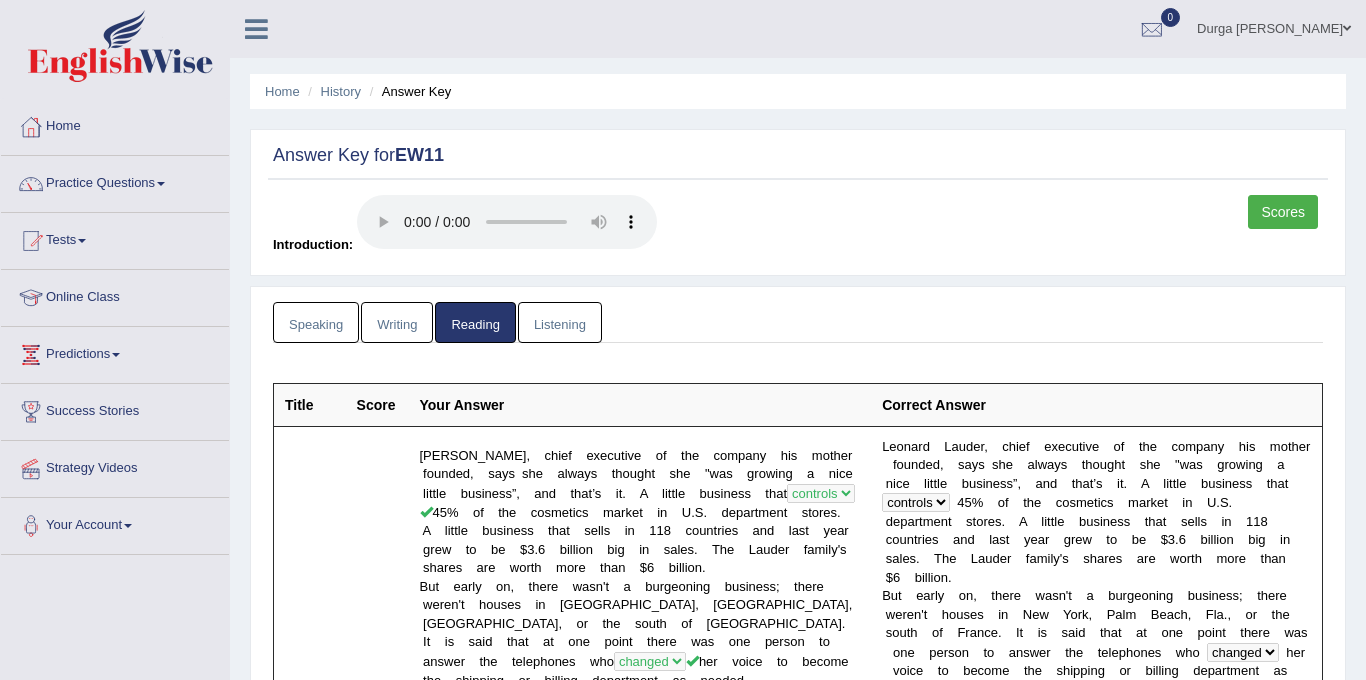 click on "Listening" at bounding box center (560, 322) 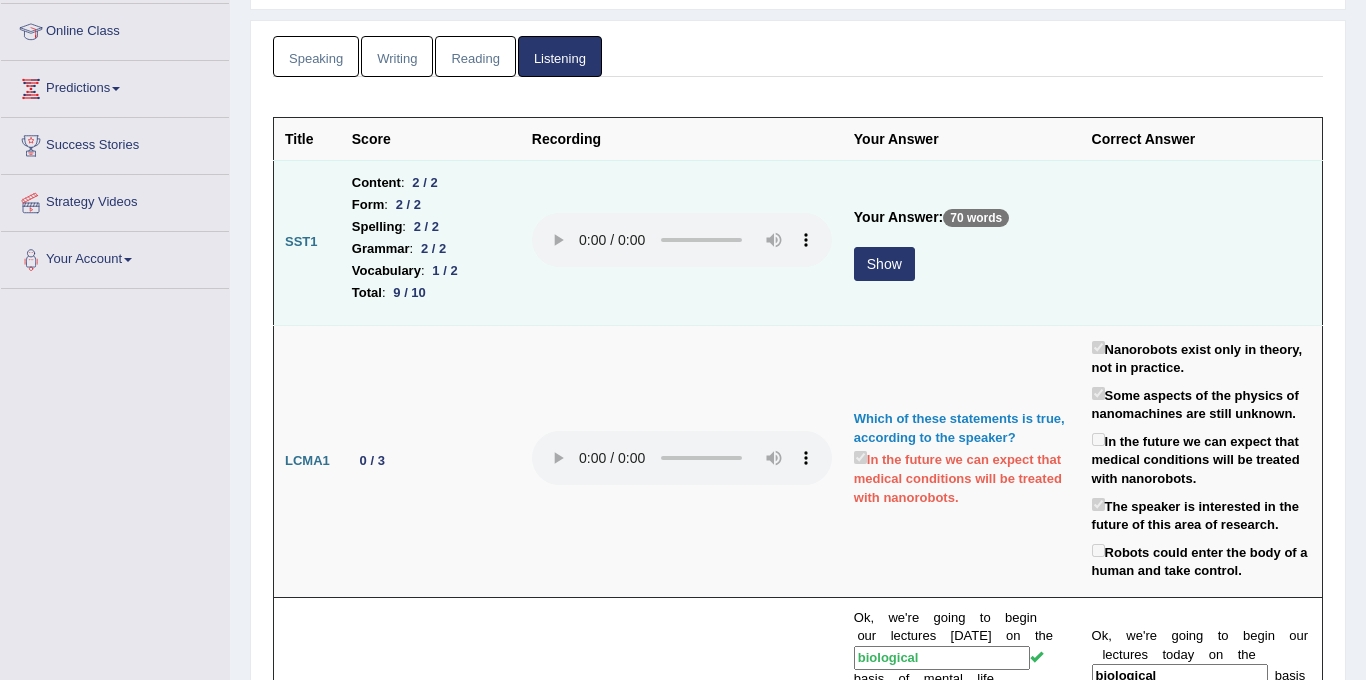 scroll, scrollTop: 277, scrollLeft: 0, axis: vertical 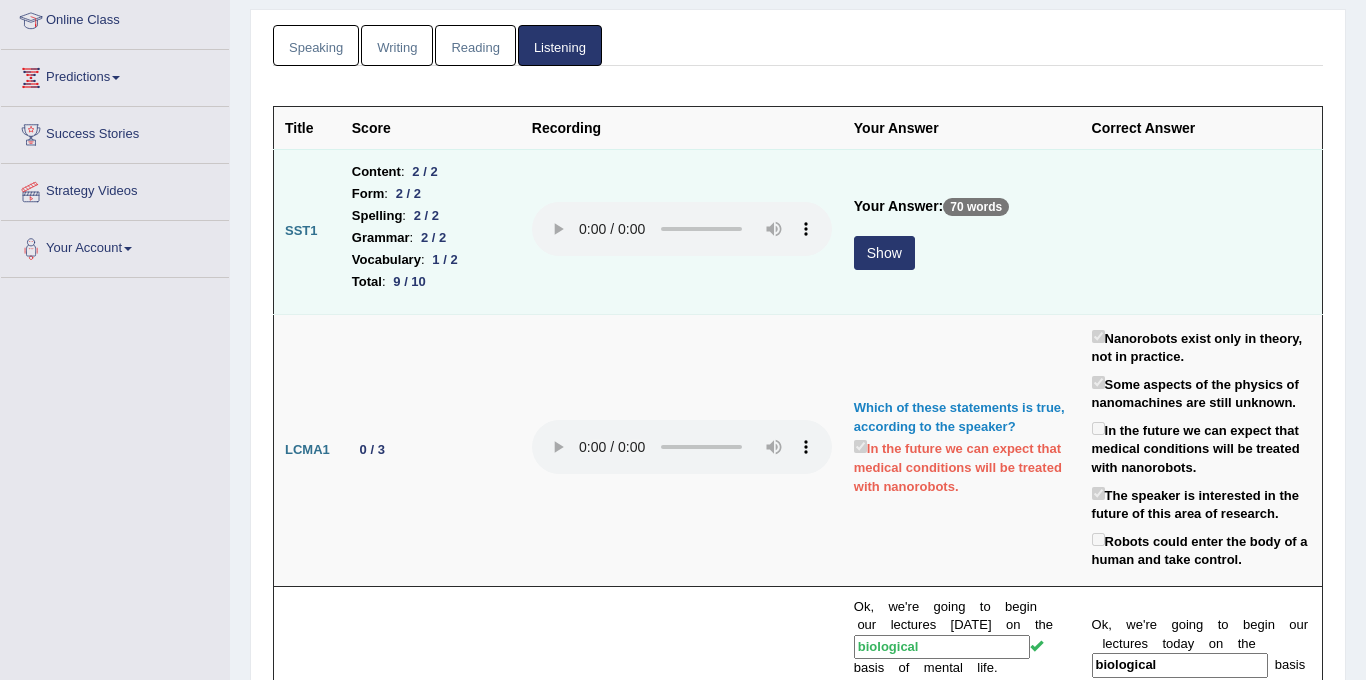 click on "Show" at bounding box center [884, 253] 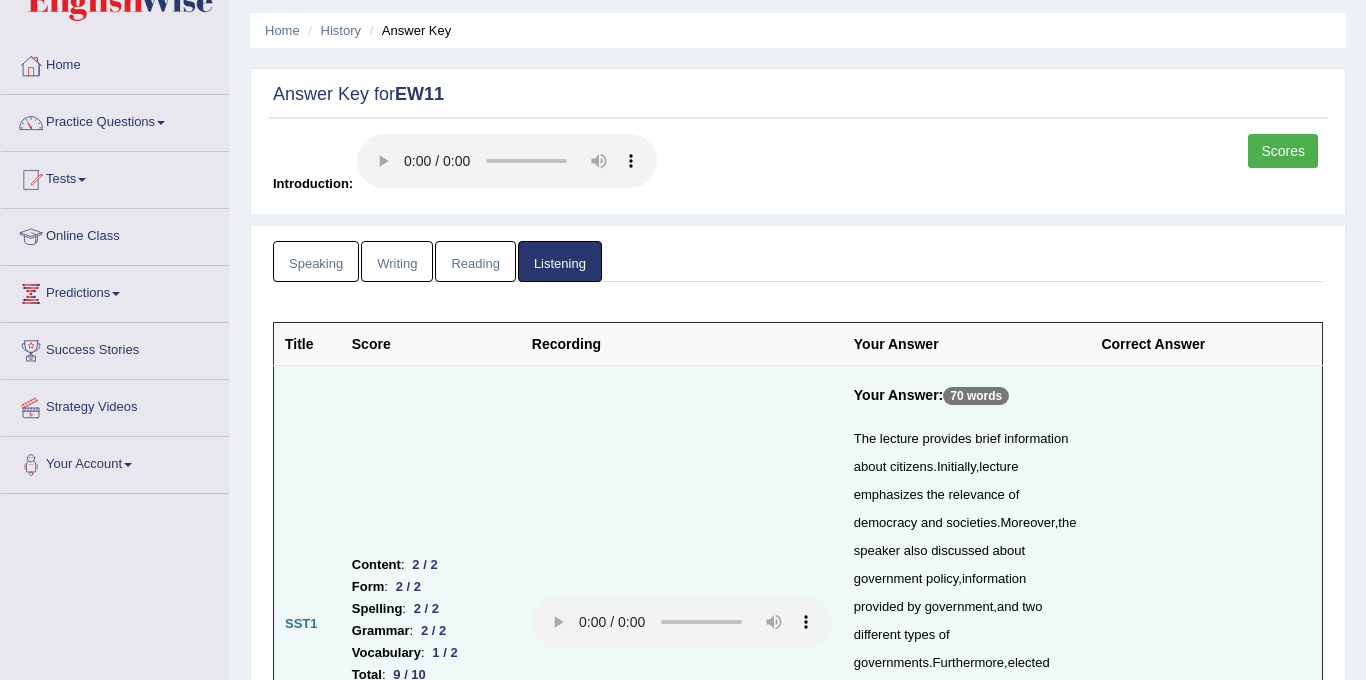 scroll, scrollTop: 0, scrollLeft: 0, axis: both 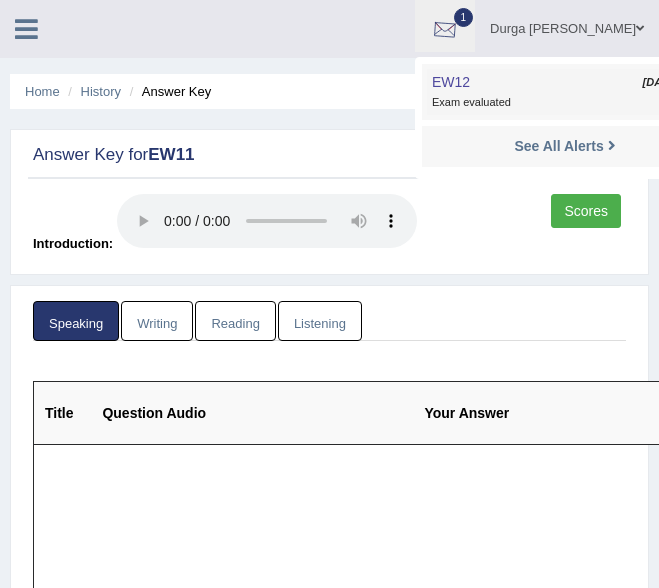 click on "EW12" at bounding box center [451, 82] 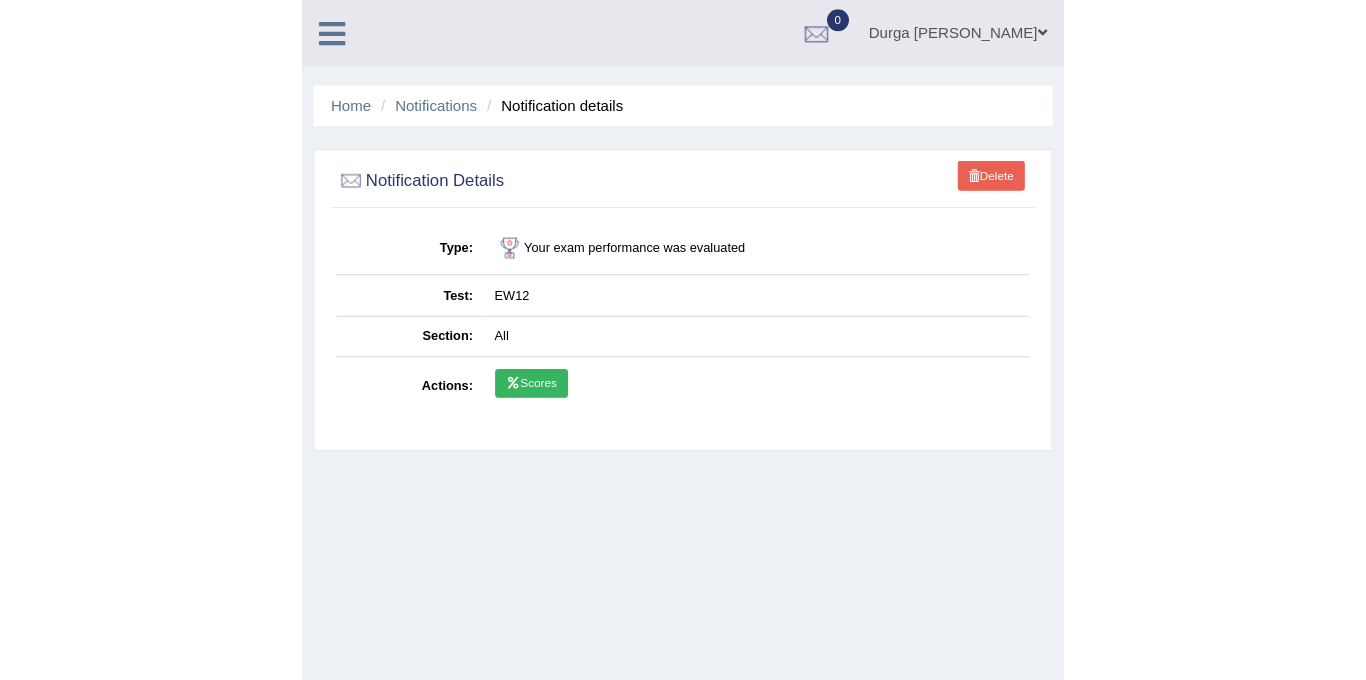 scroll, scrollTop: 0, scrollLeft: 0, axis: both 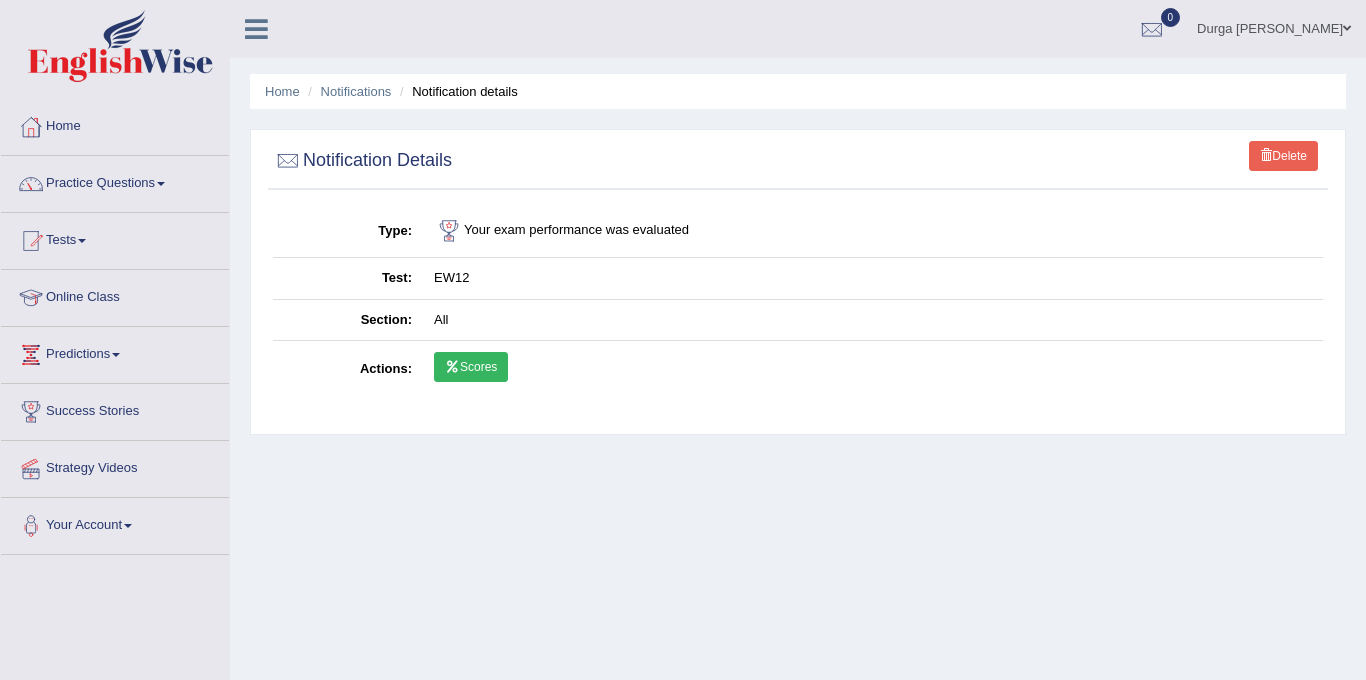 click at bounding box center (256, 29) 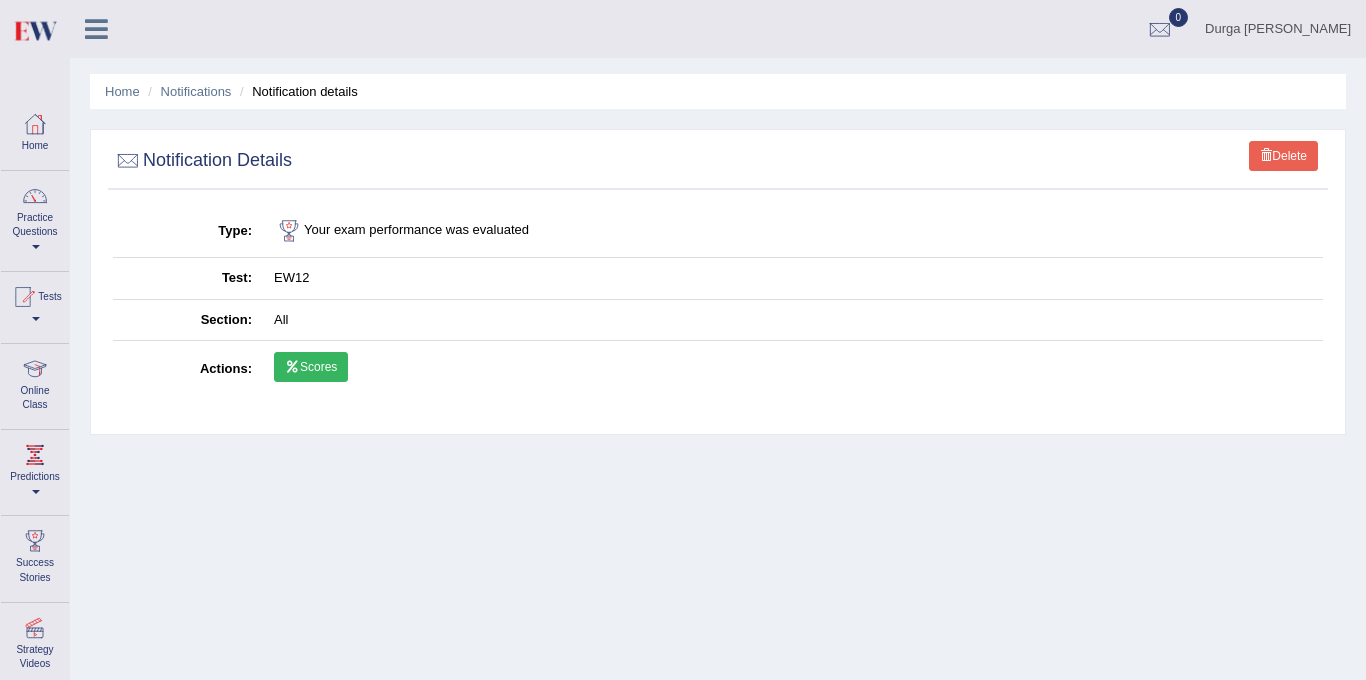 click at bounding box center [96, 29] 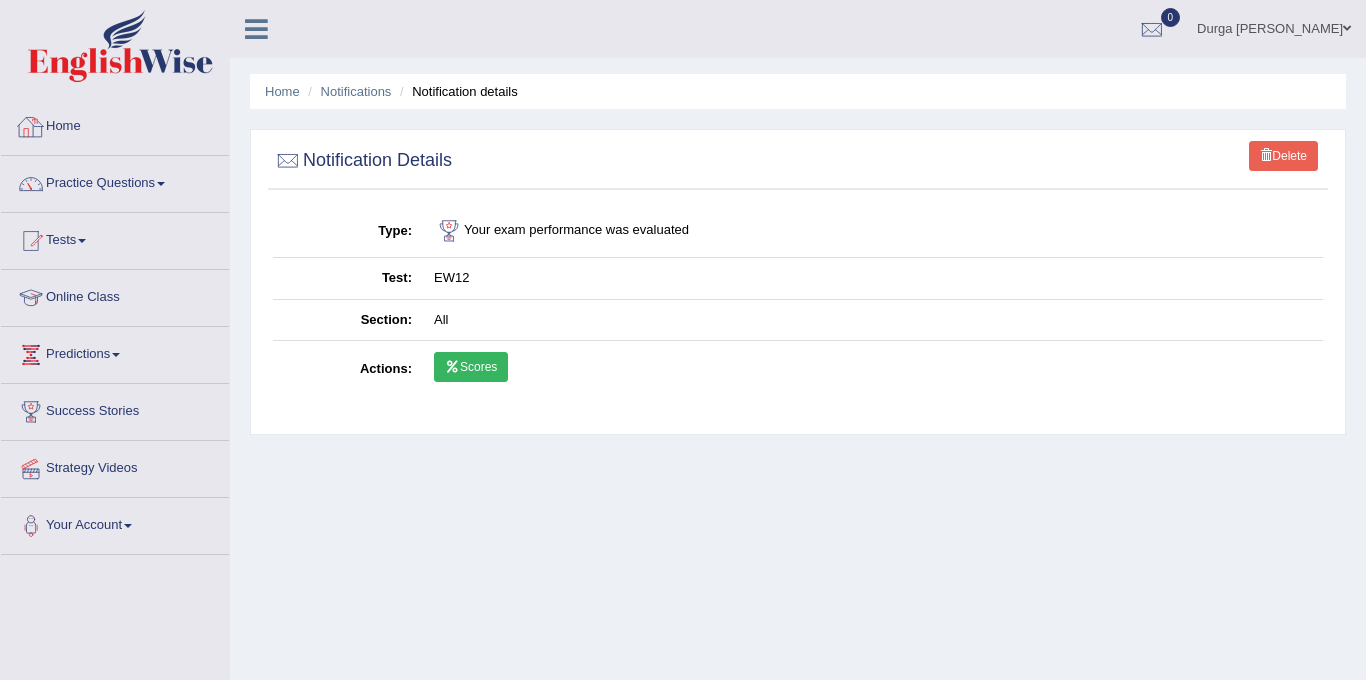 click on "Home" at bounding box center (115, 124) 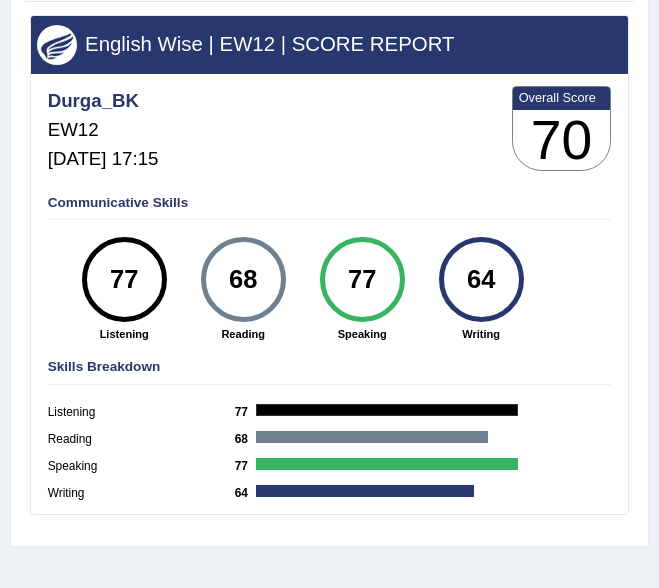scroll, scrollTop: 0, scrollLeft: 0, axis: both 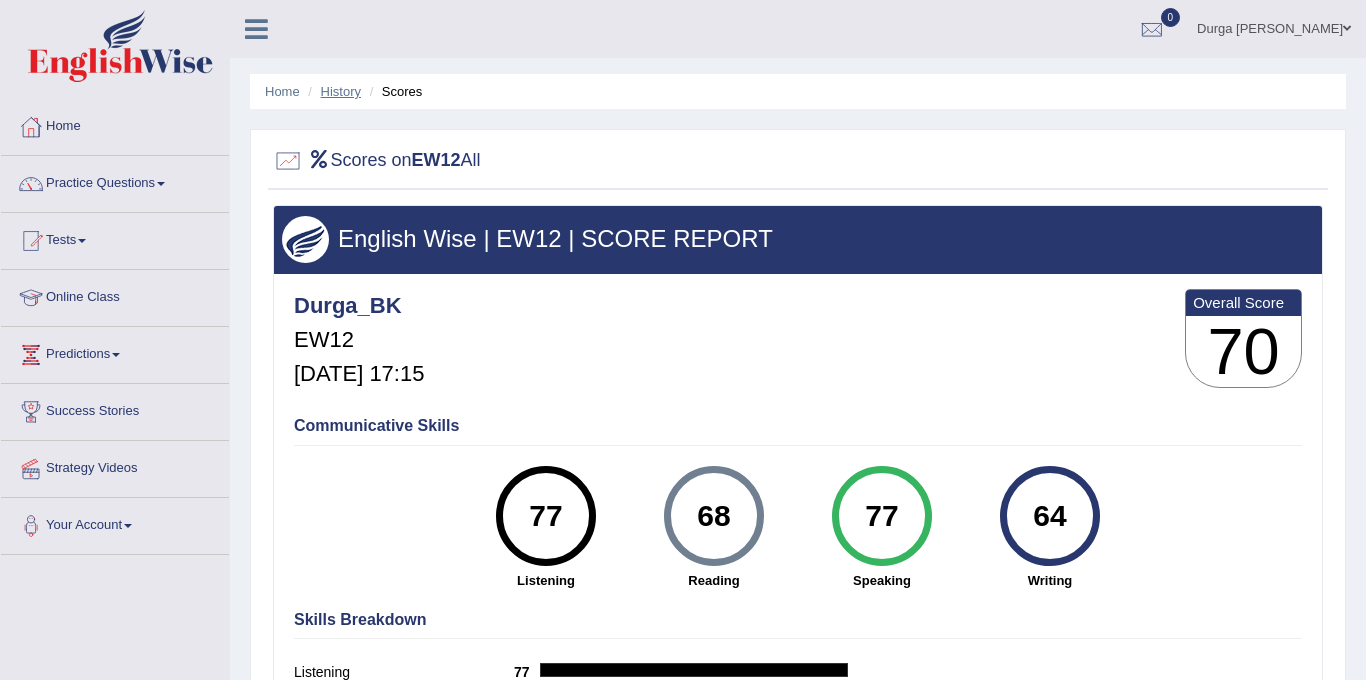 click on "History" at bounding box center (341, 91) 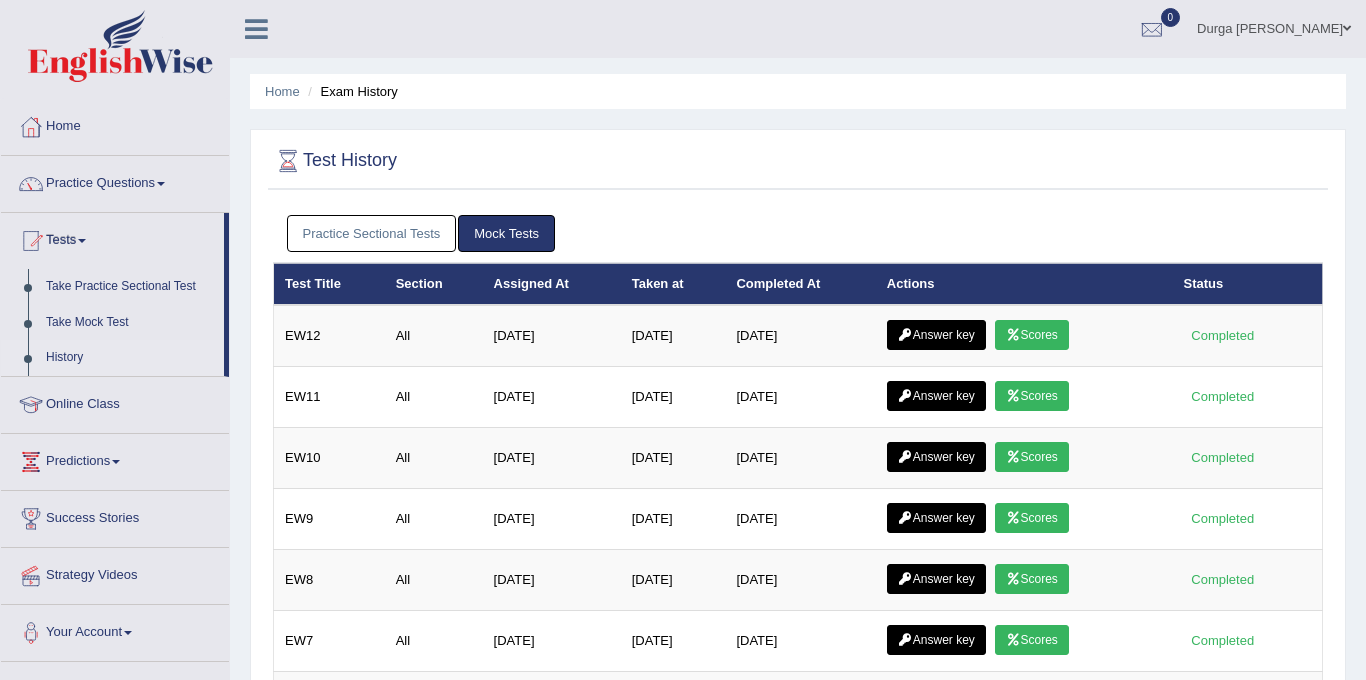 scroll, scrollTop: 0, scrollLeft: 0, axis: both 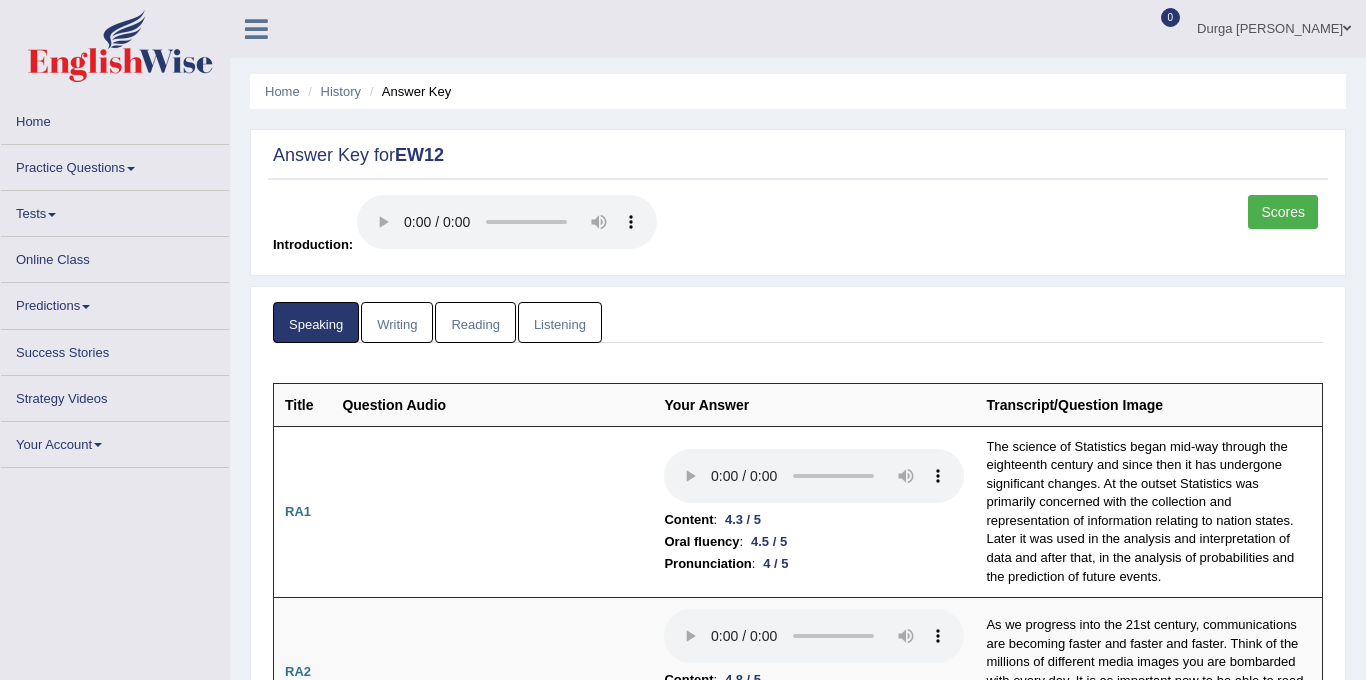click on "Scores" at bounding box center (1283, 212) 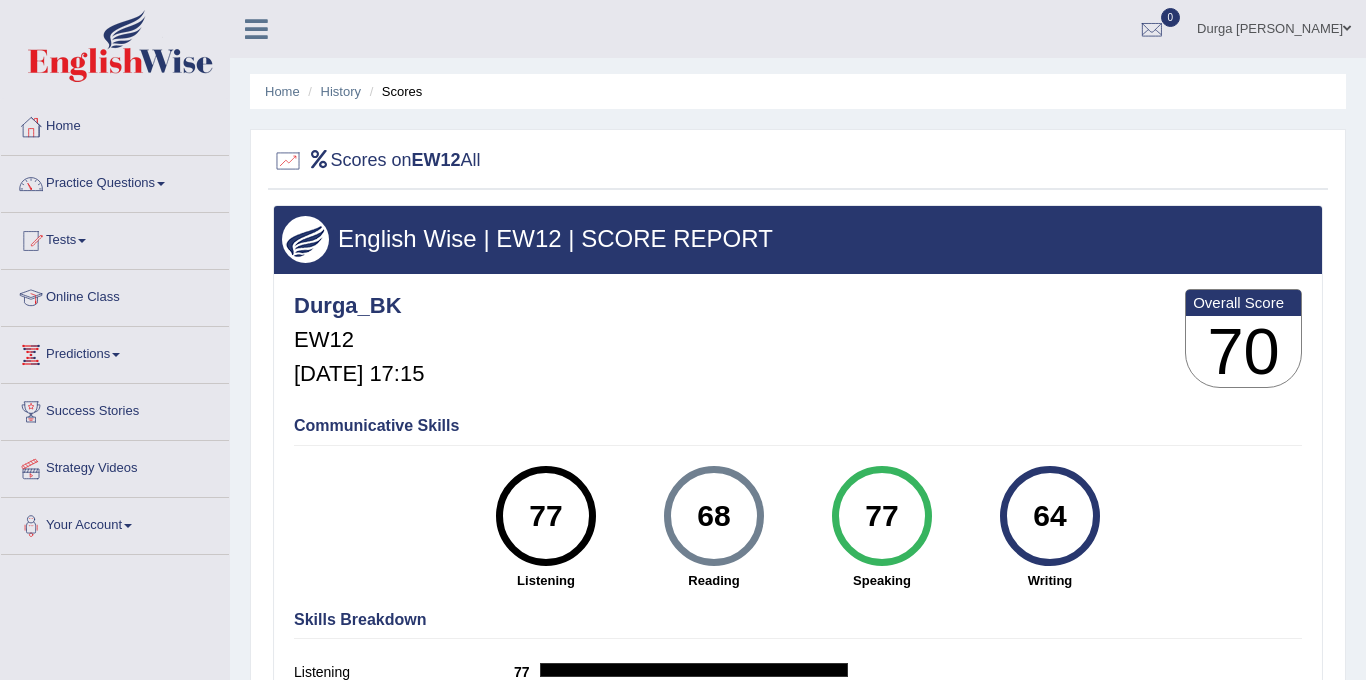 scroll, scrollTop: 235, scrollLeft: 0, axis: vertical 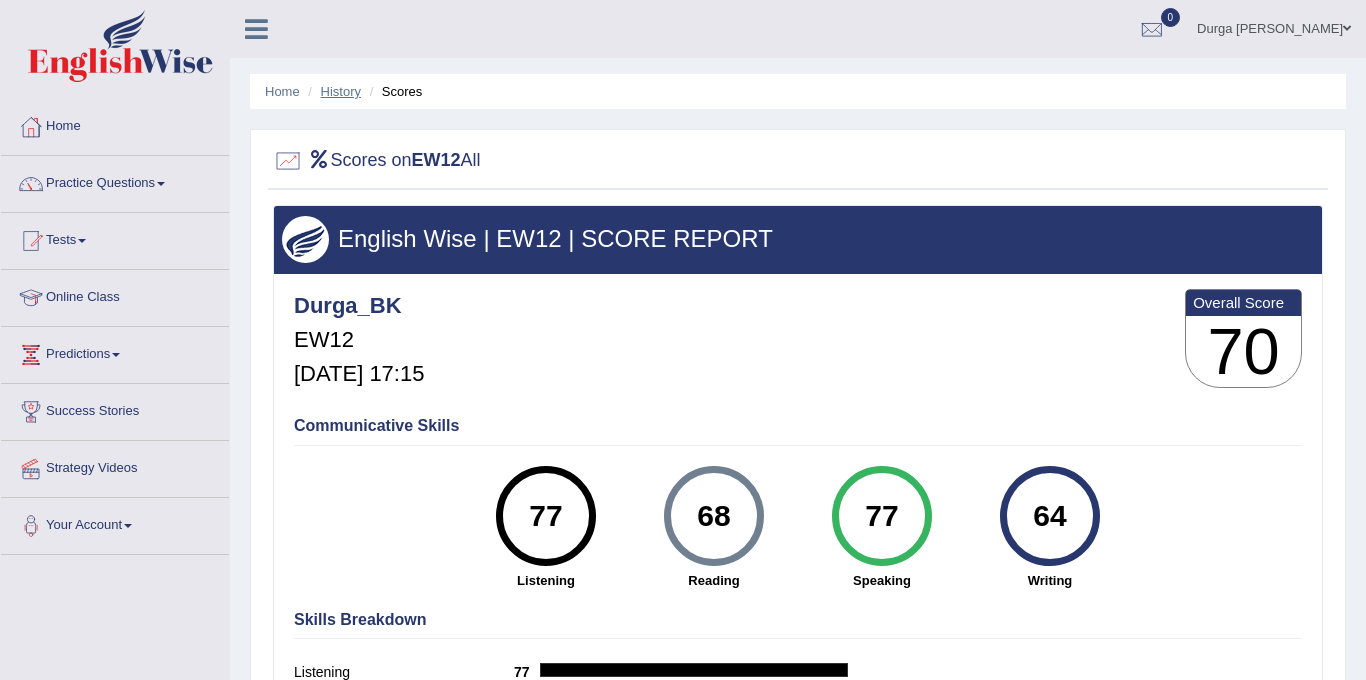 click on "History" at bounding box center [341, 91] 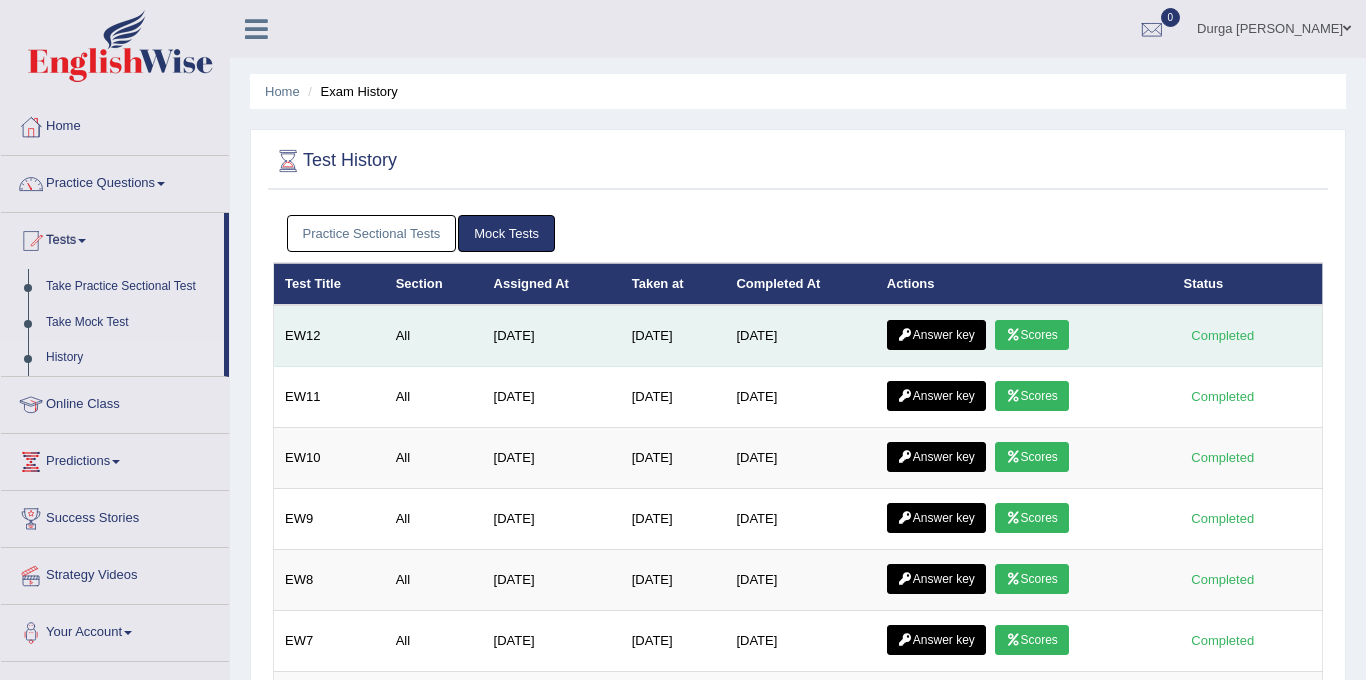 scroll, scrollTop: 0, scrollLeft: 0, axis: both 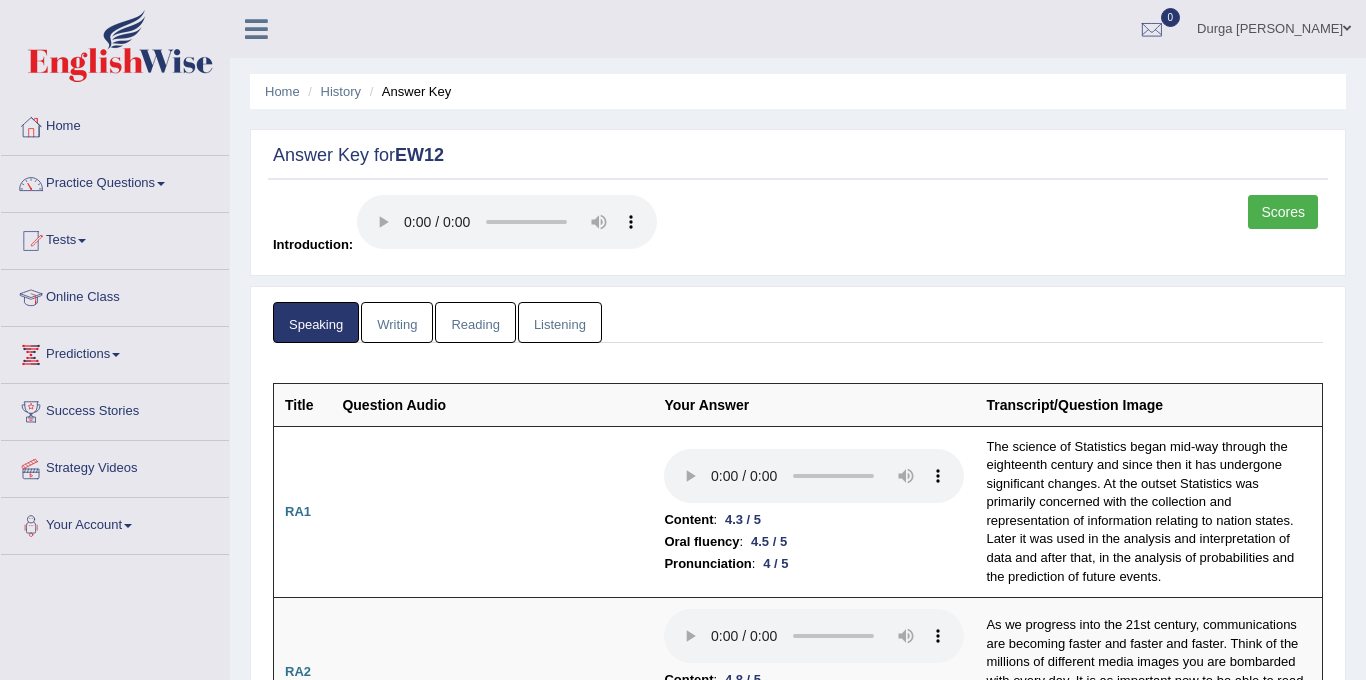 click on "Writing" at bounding box center (397, 322) 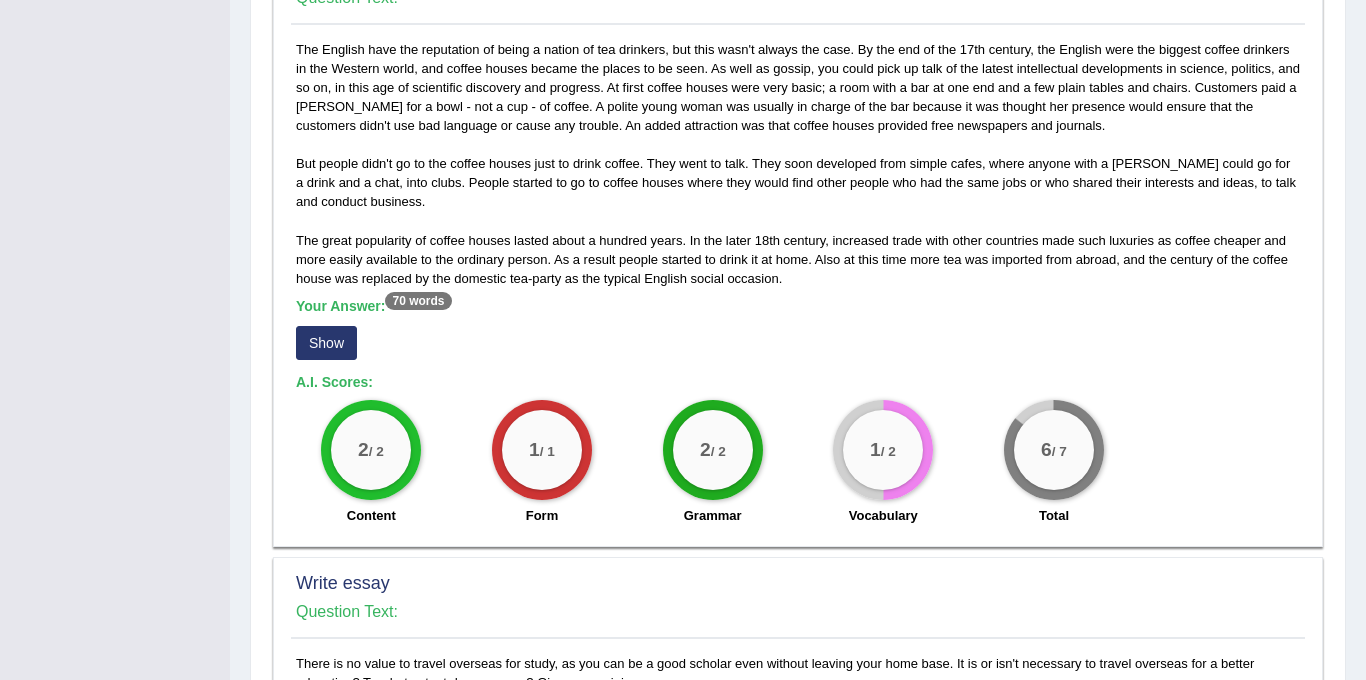 scroll, scrollTop: 1106, scrollLeft: 0, axis: vertical 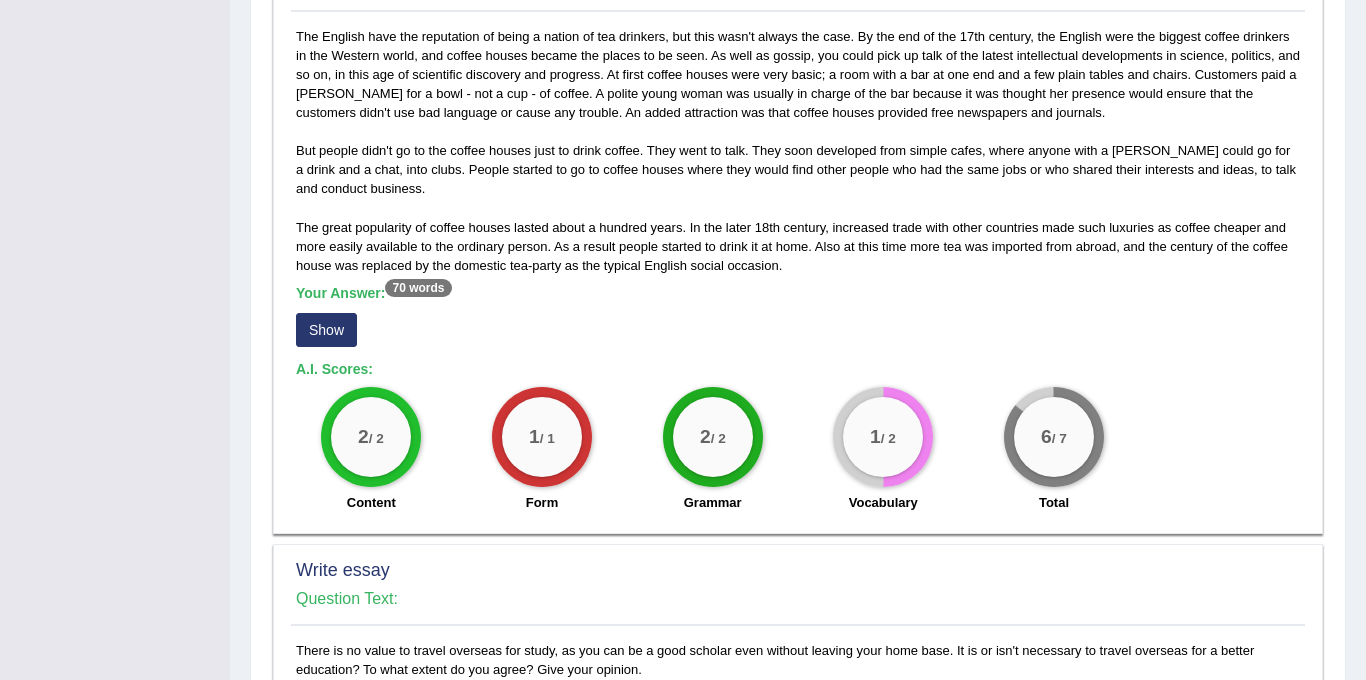 click on "Show" at bounding box center (326, 330) 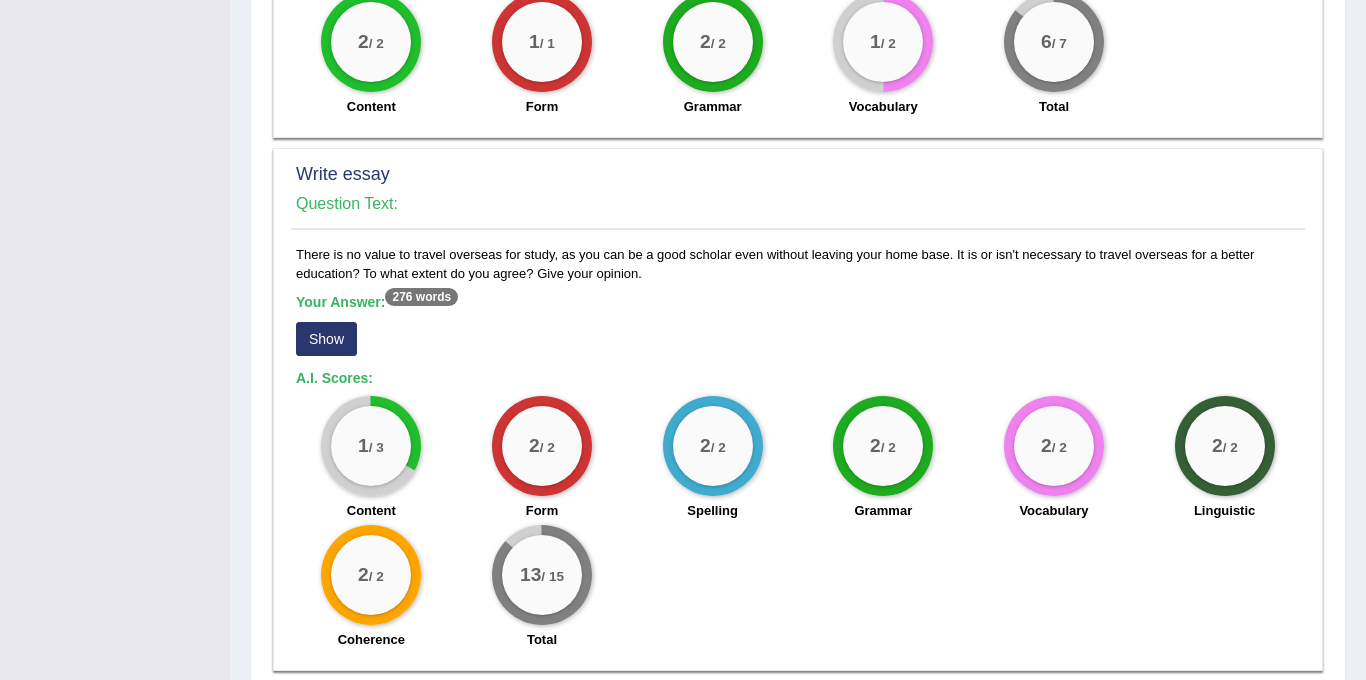 scroll, scrollTop: 1521, scrollLeft: 0, axis: vertical 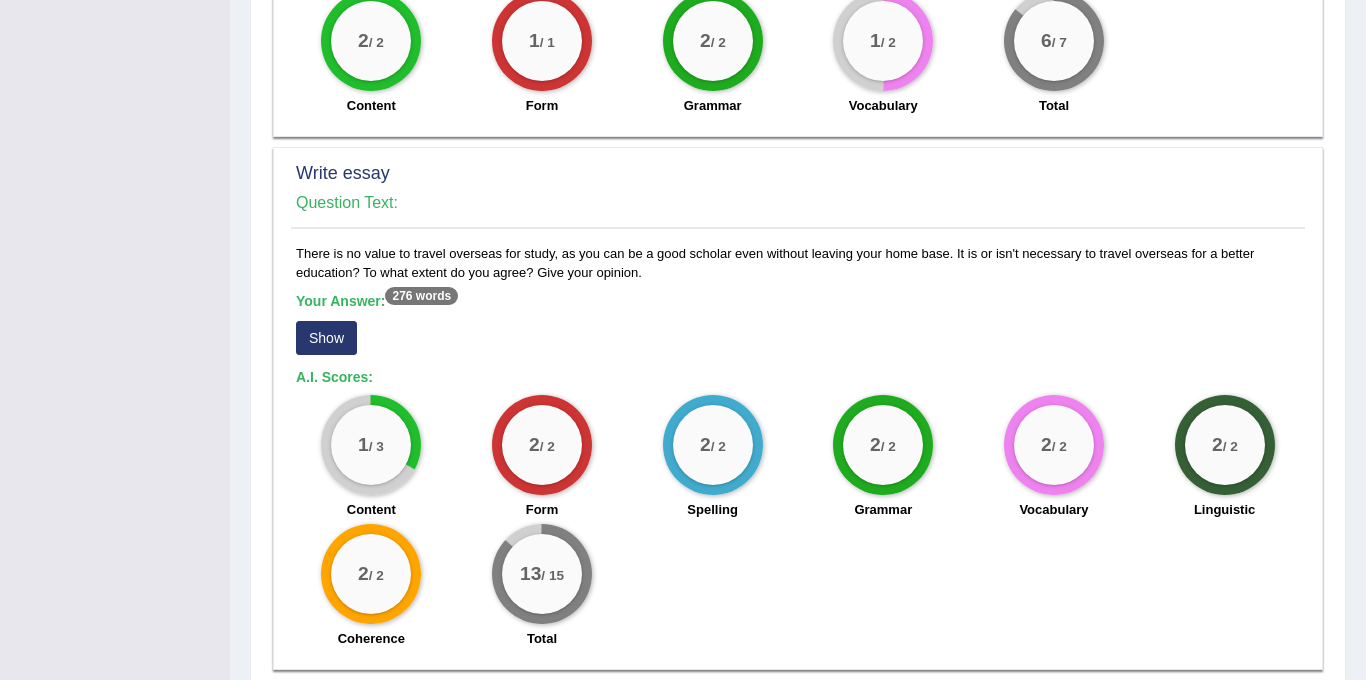 click on "Show" at bounding box center [326, 338] 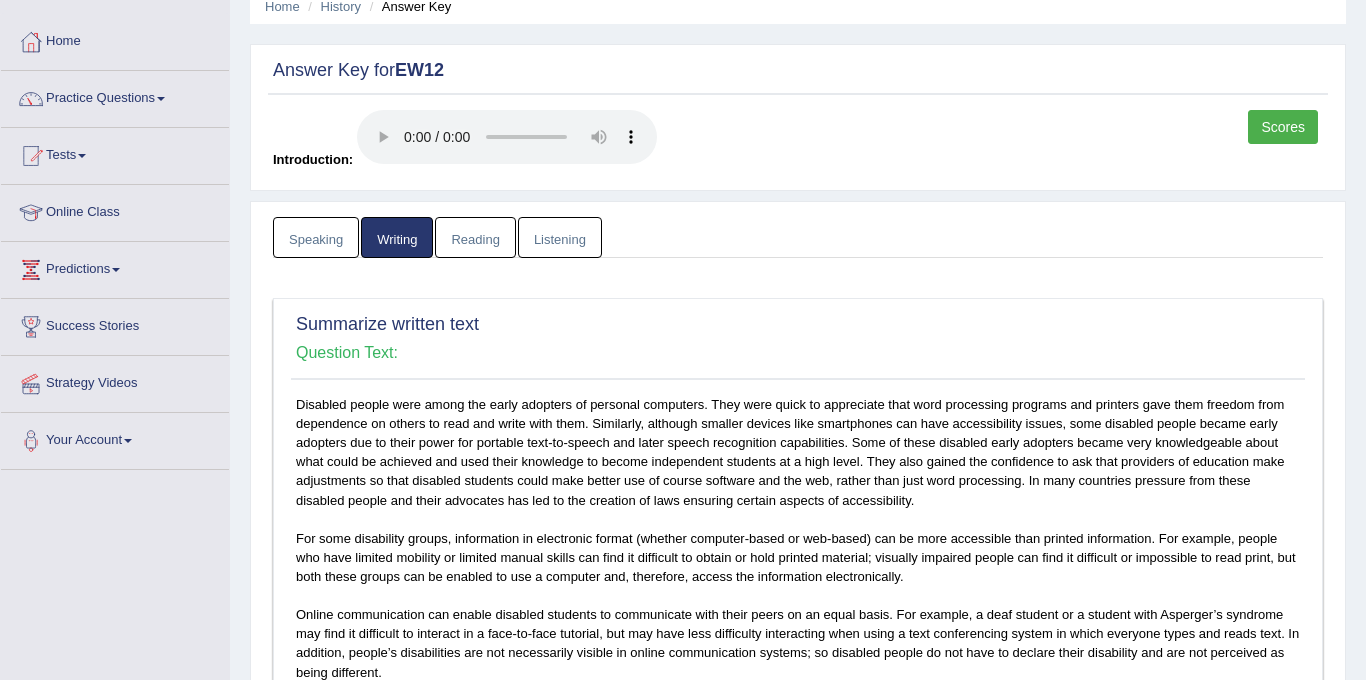scroll, scrollTop: 0, scrollLeft: 0, axis: both 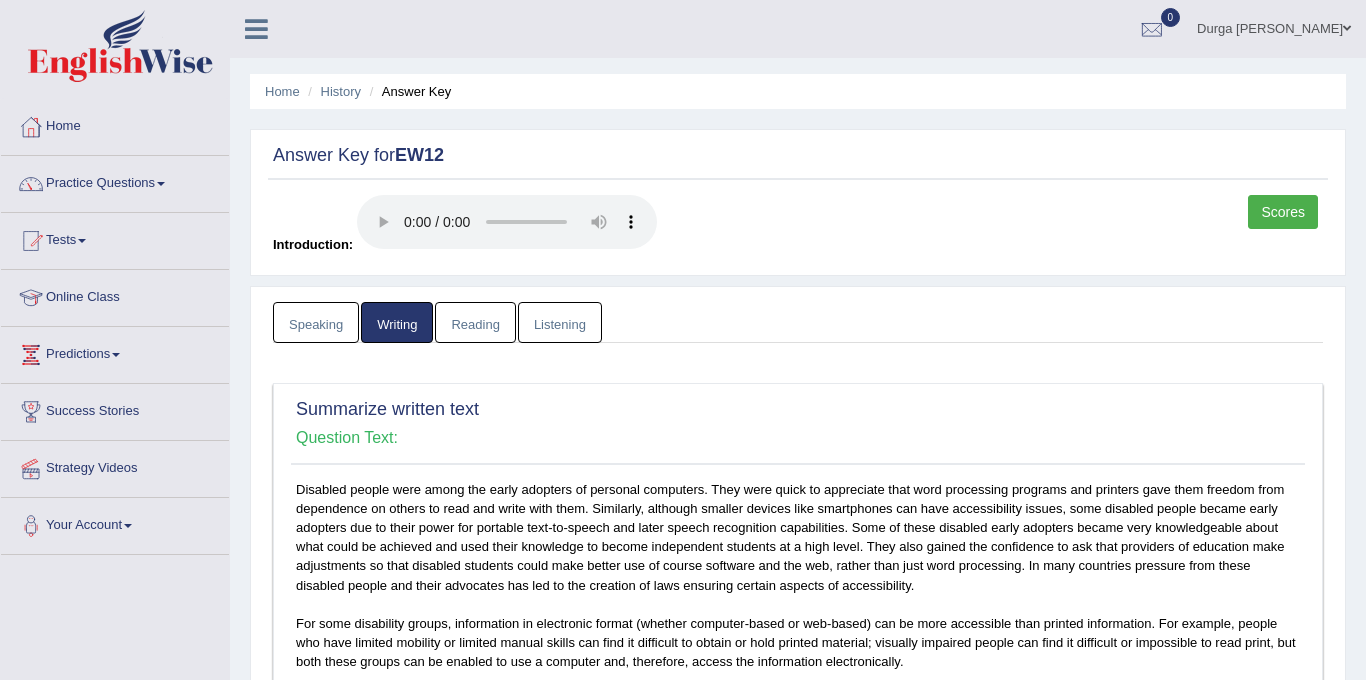 click on "Reading" at bounding box center (475, 322) 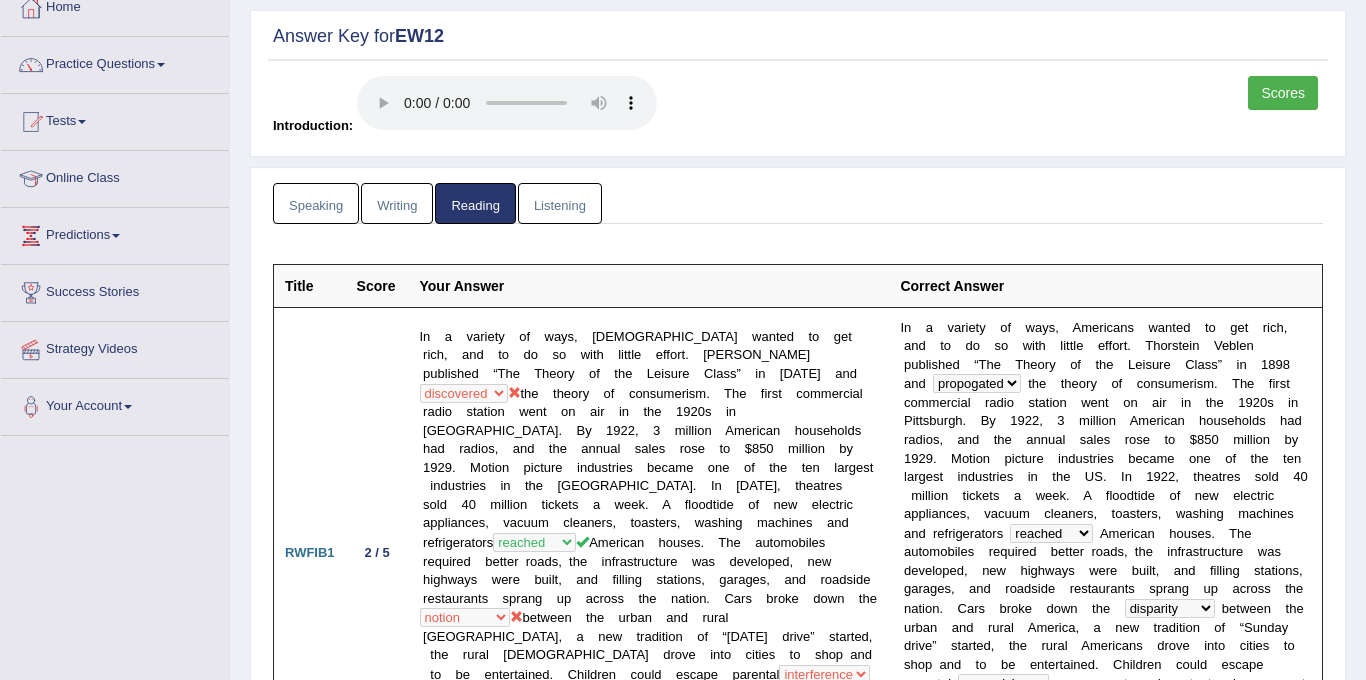 scroll, scrollTop: 0, scrollLeft: 0, axis: both 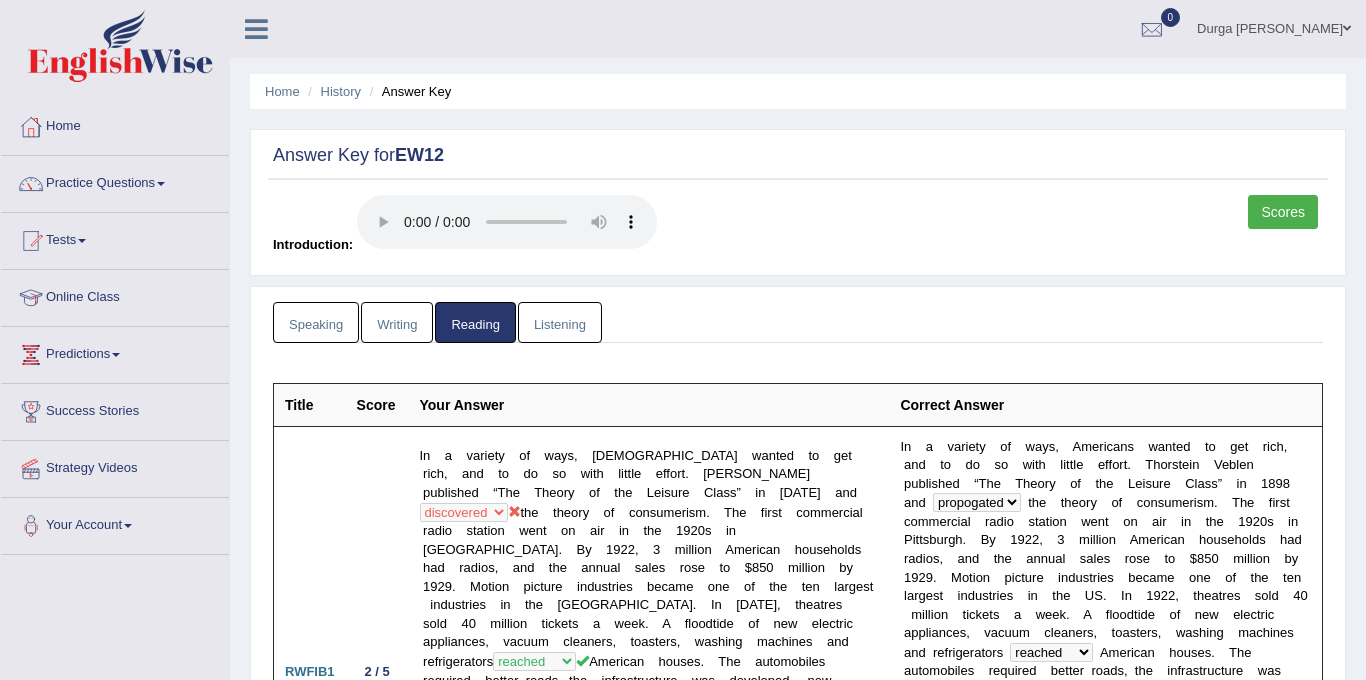 click on "Listening" at bounding box center [560, 322] 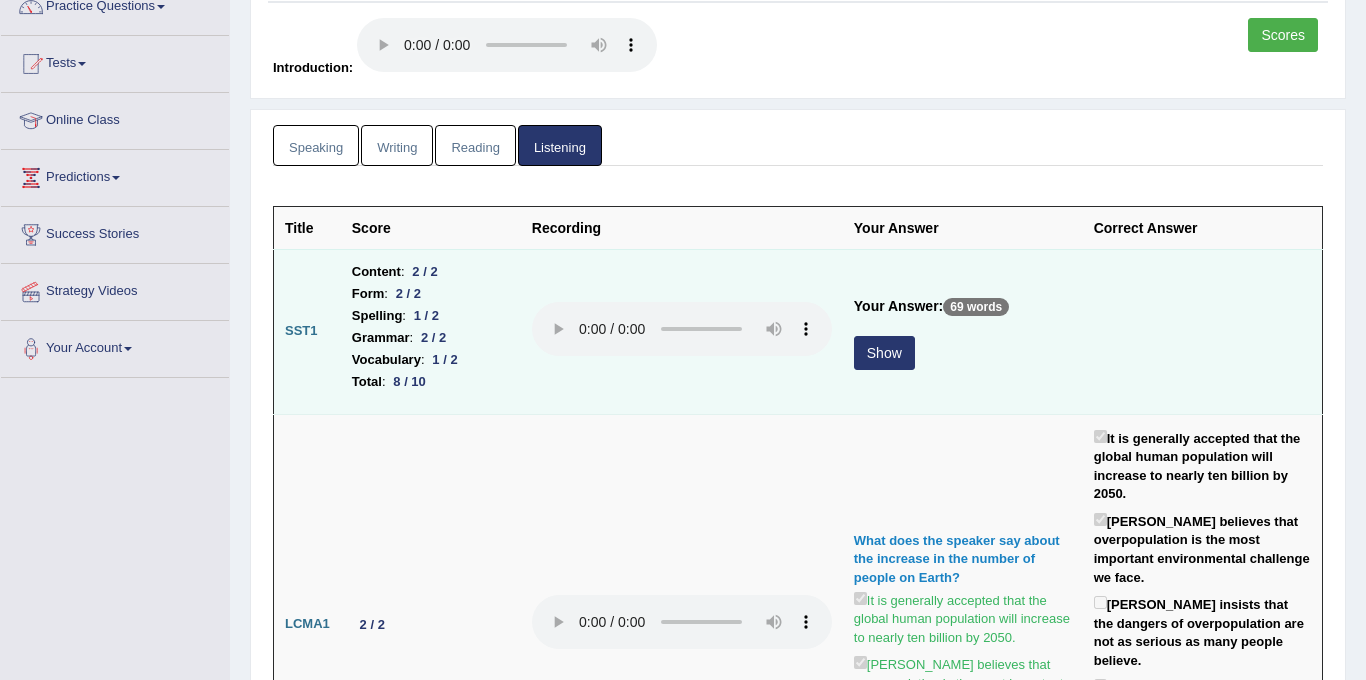 scroll, scrollTop: 179, scrollLeft: 0, axis: vertical 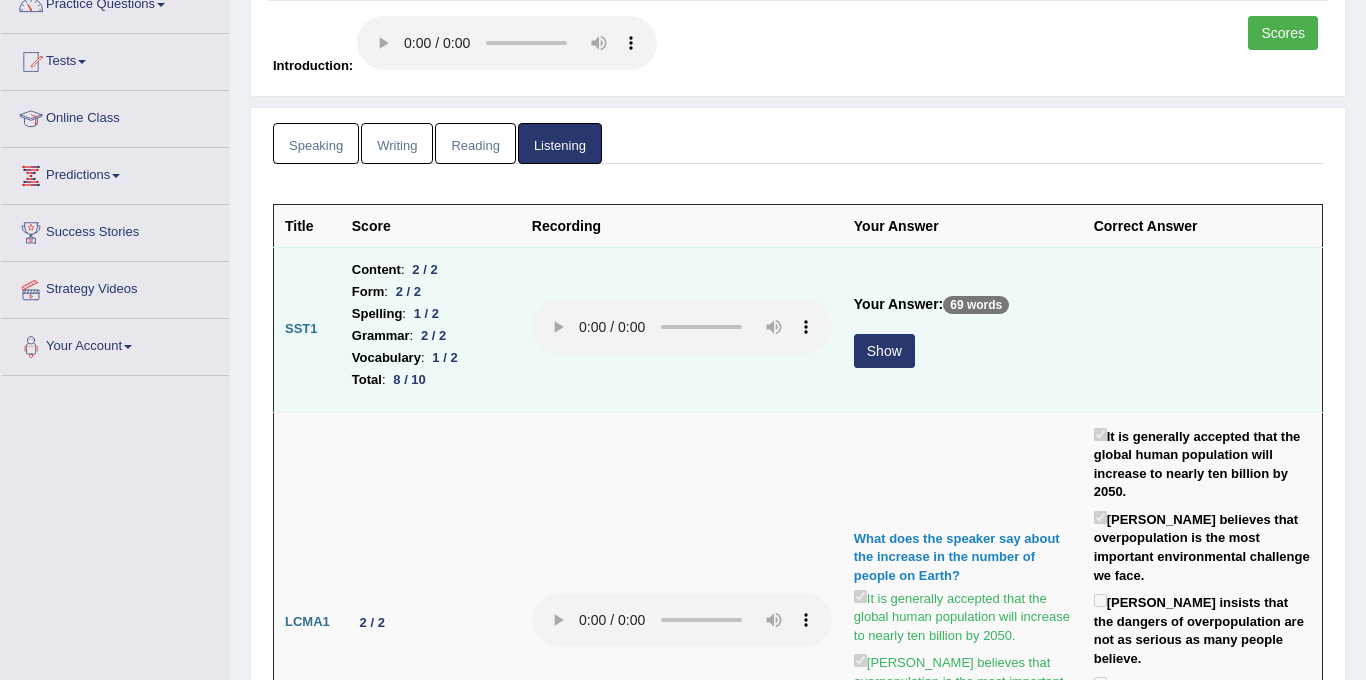 click on "Show" at bounding box center [884, 351] 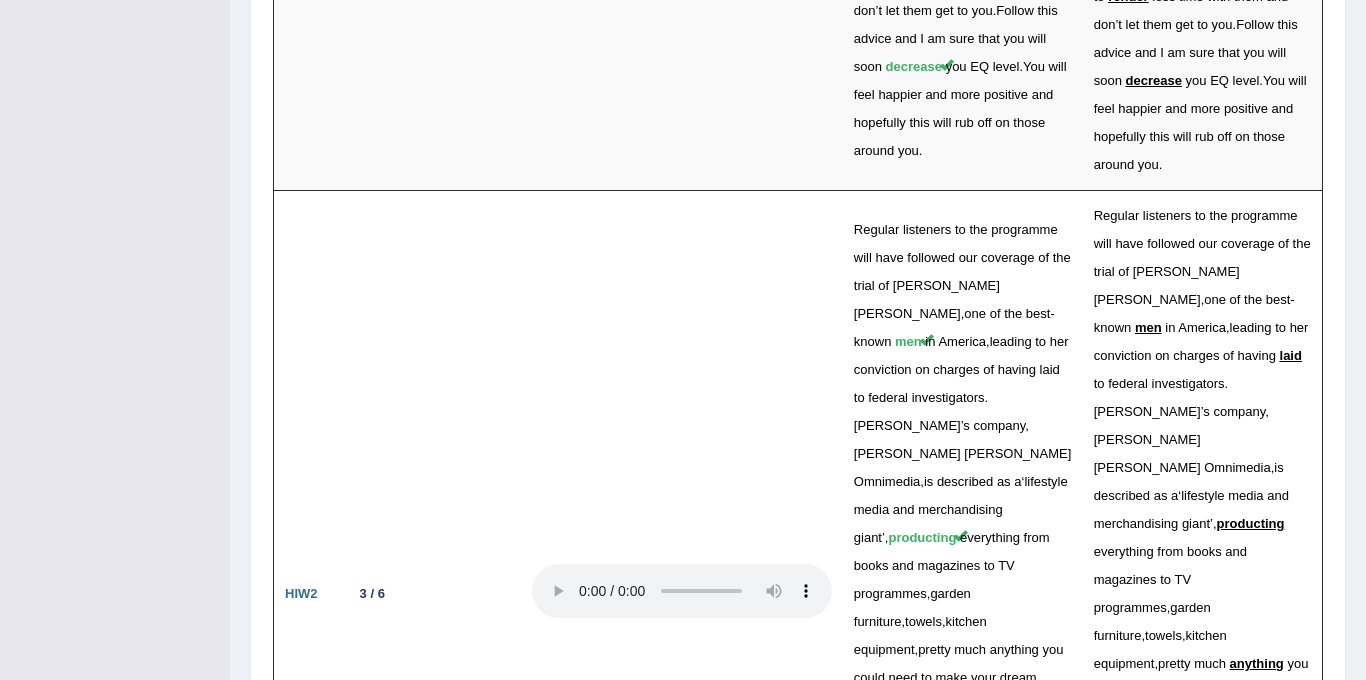 scroll, scrollTop: 4428, scrollLeft: 0, axis: vertical 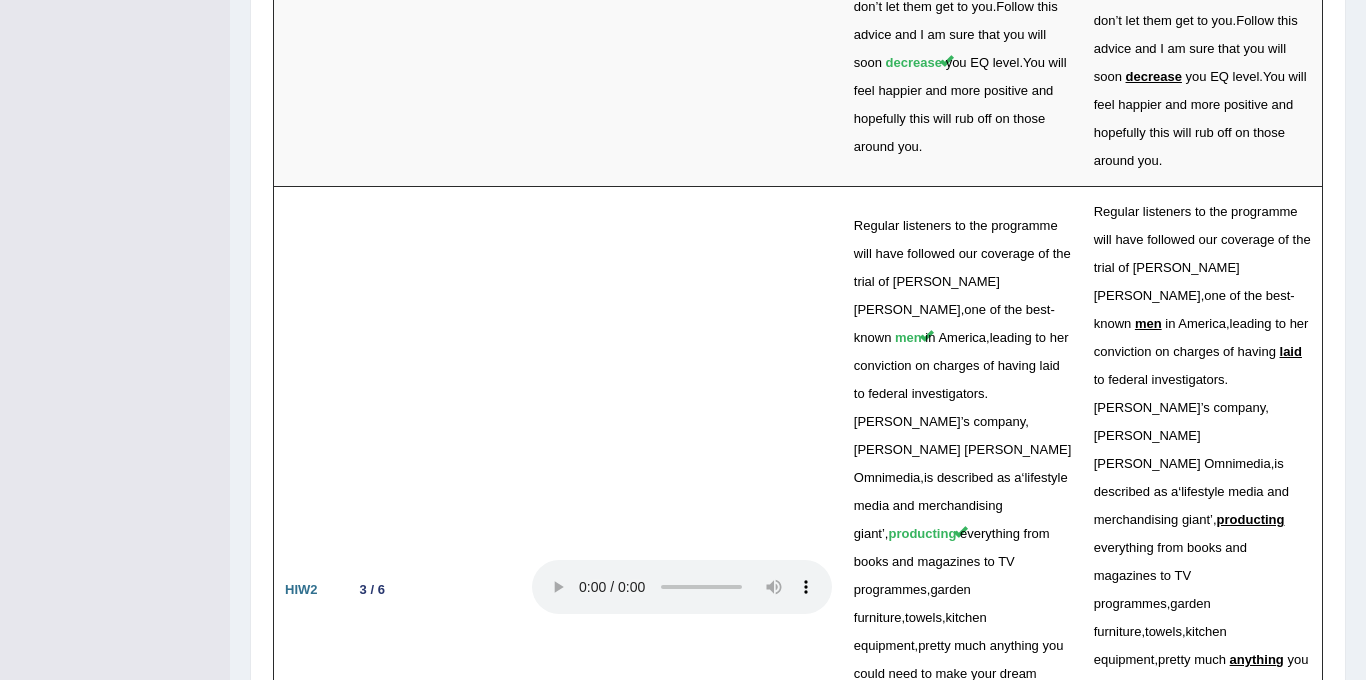 click at bounding box center (682, 589) 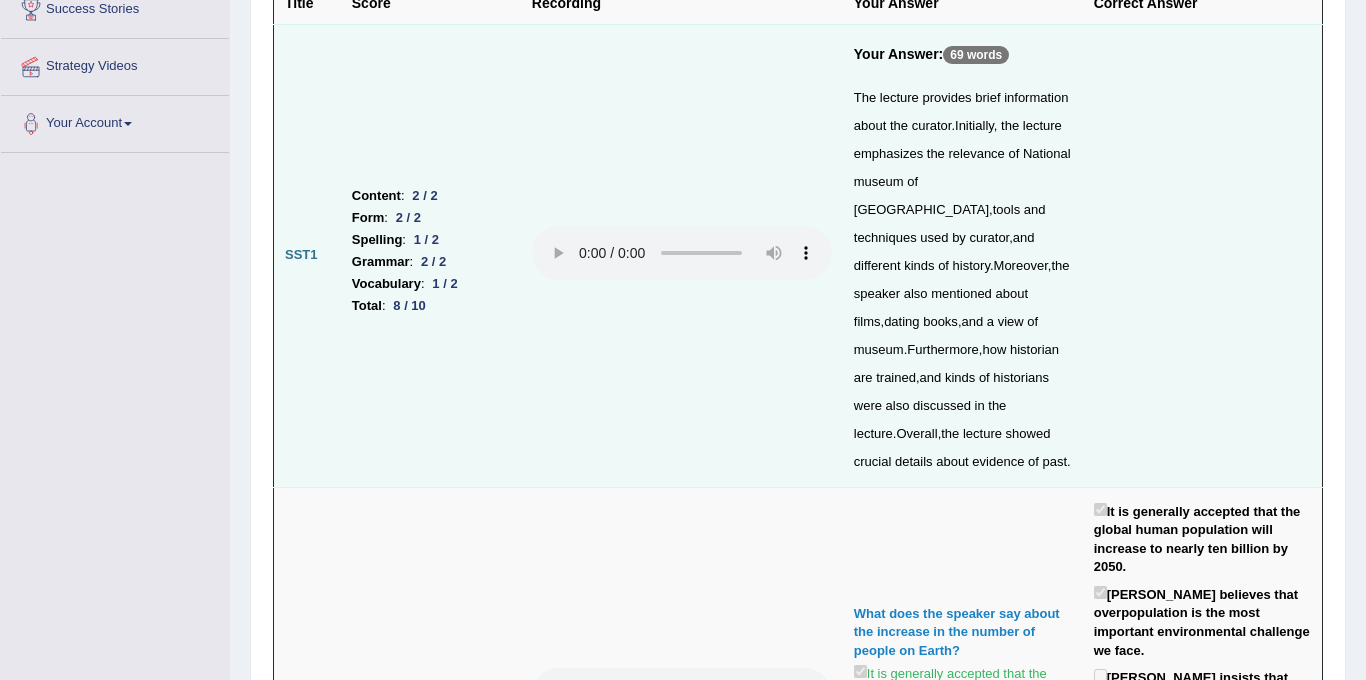 scroll, scrollTop: 0, scrollLeft: 0, axis: both 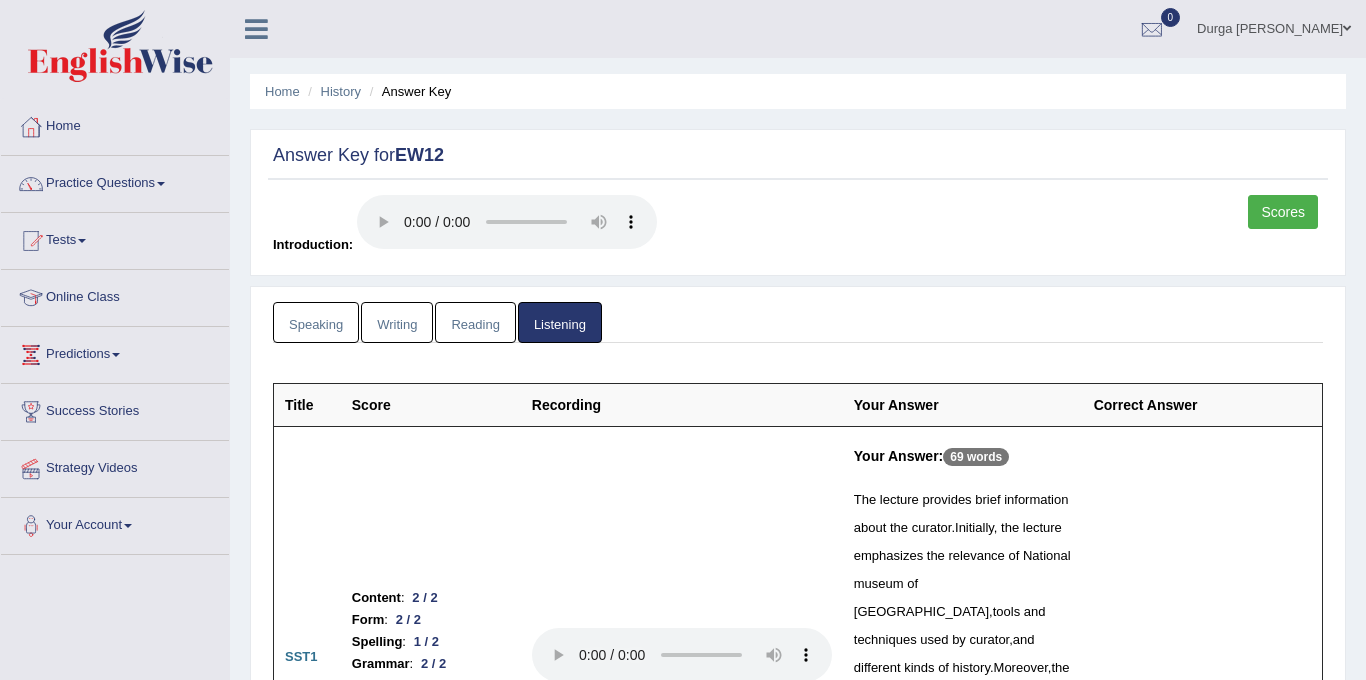click on "Scores" at bounding box center (1283, 212) 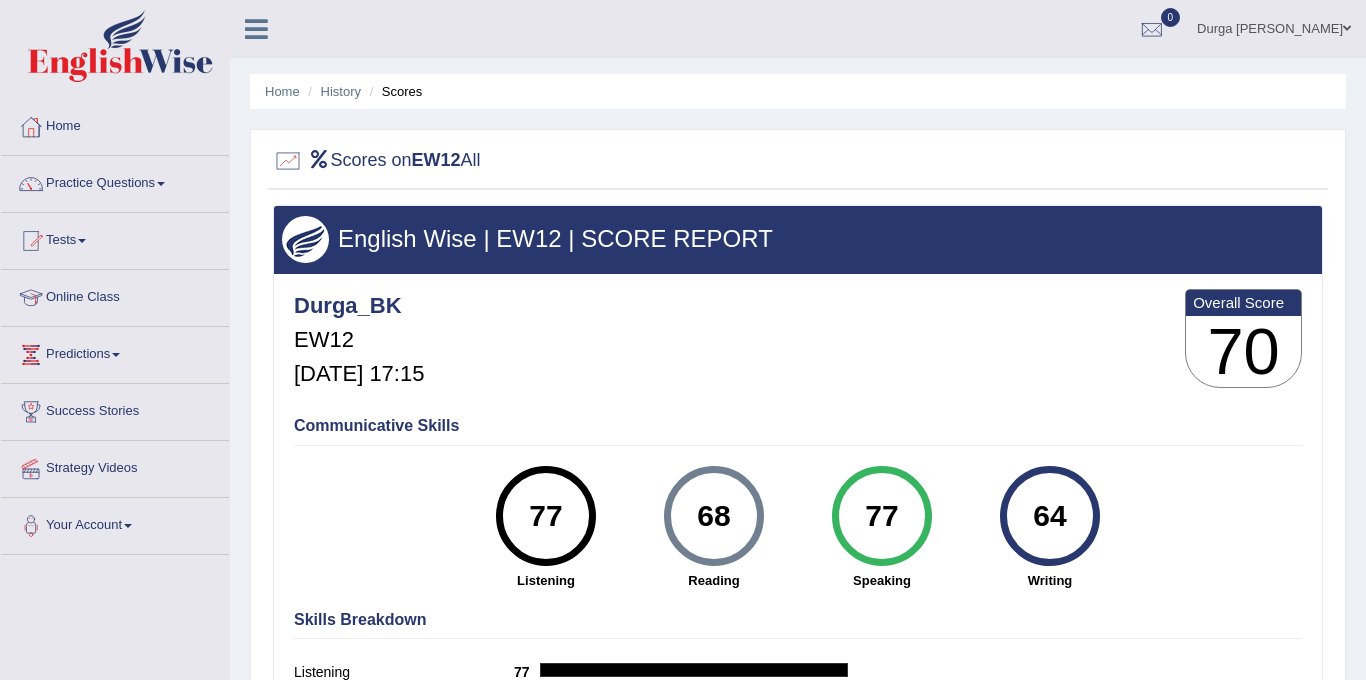 scroll, scrollTop: 92, scrollLeft: 0, axis: vertical 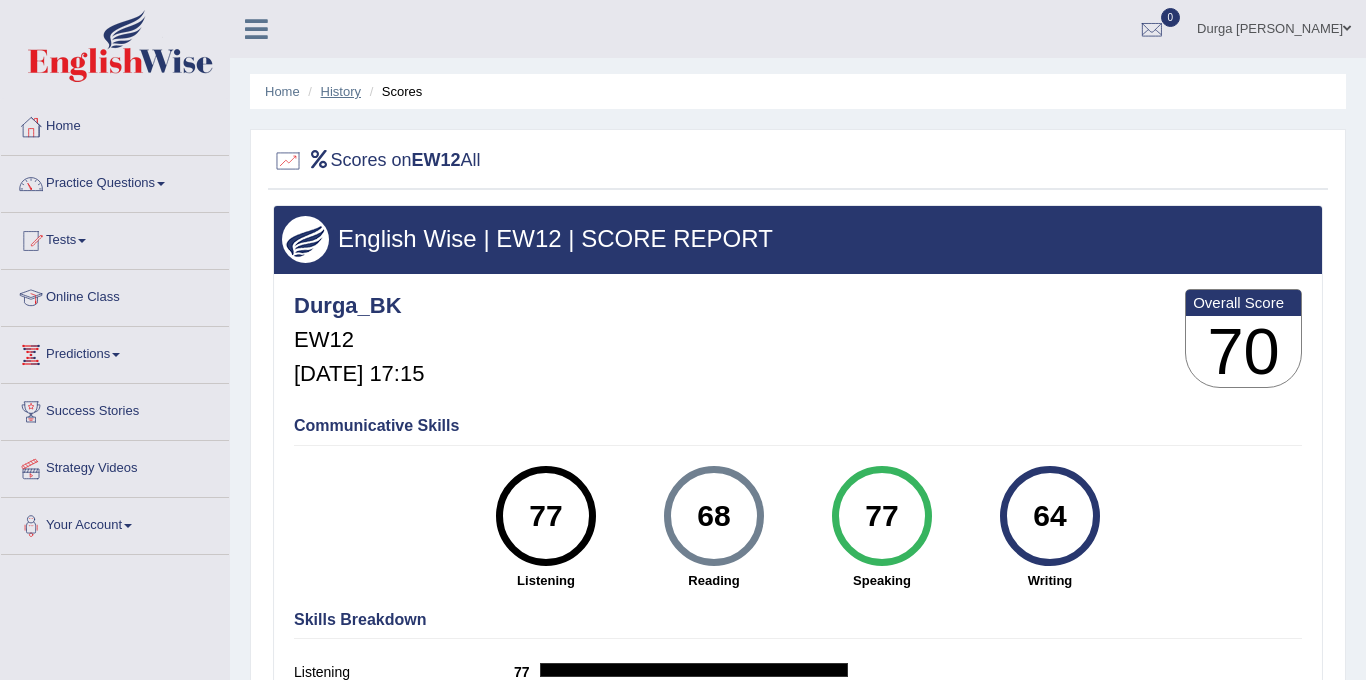 click on "History" at bounding box center (341, 91) 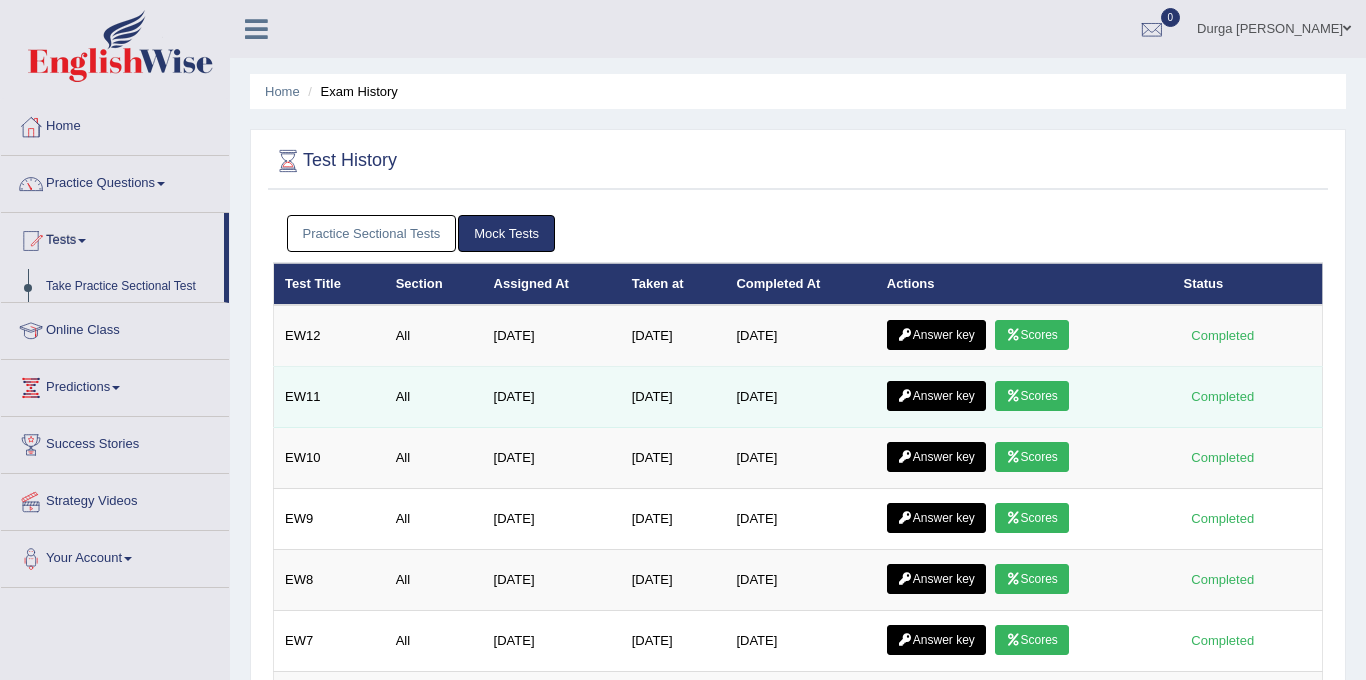 scroll, scrollTop: 0, scrollLeft: 0, axis: both 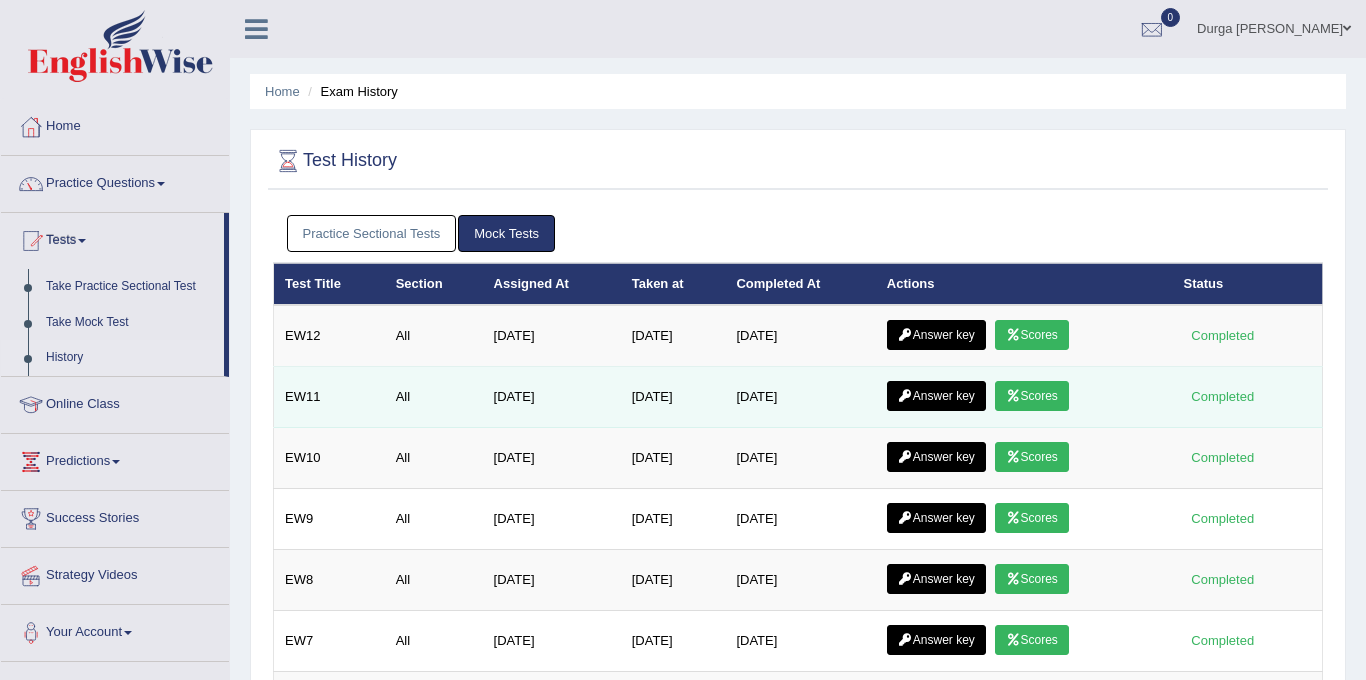 click on "Answer key" at bounding box center (936, 396) 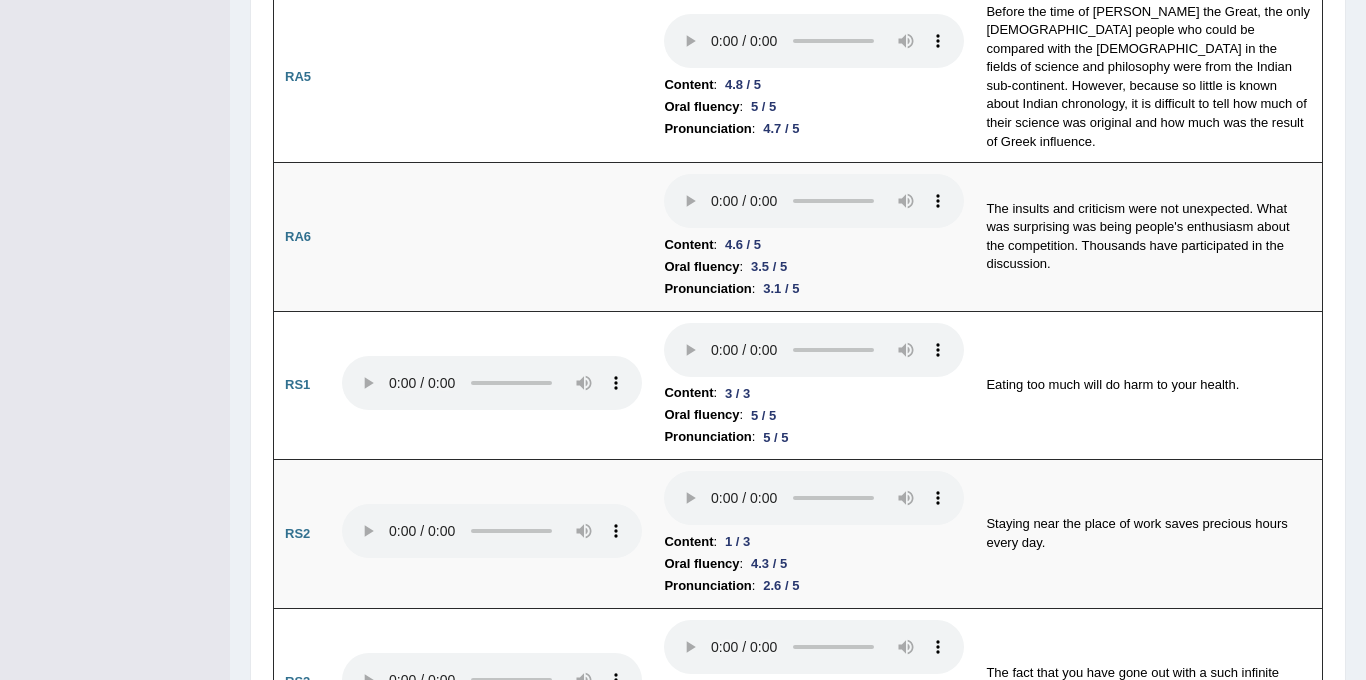 scroll, scrollTop: 1102, scrollLeft: 0, axis: vertical 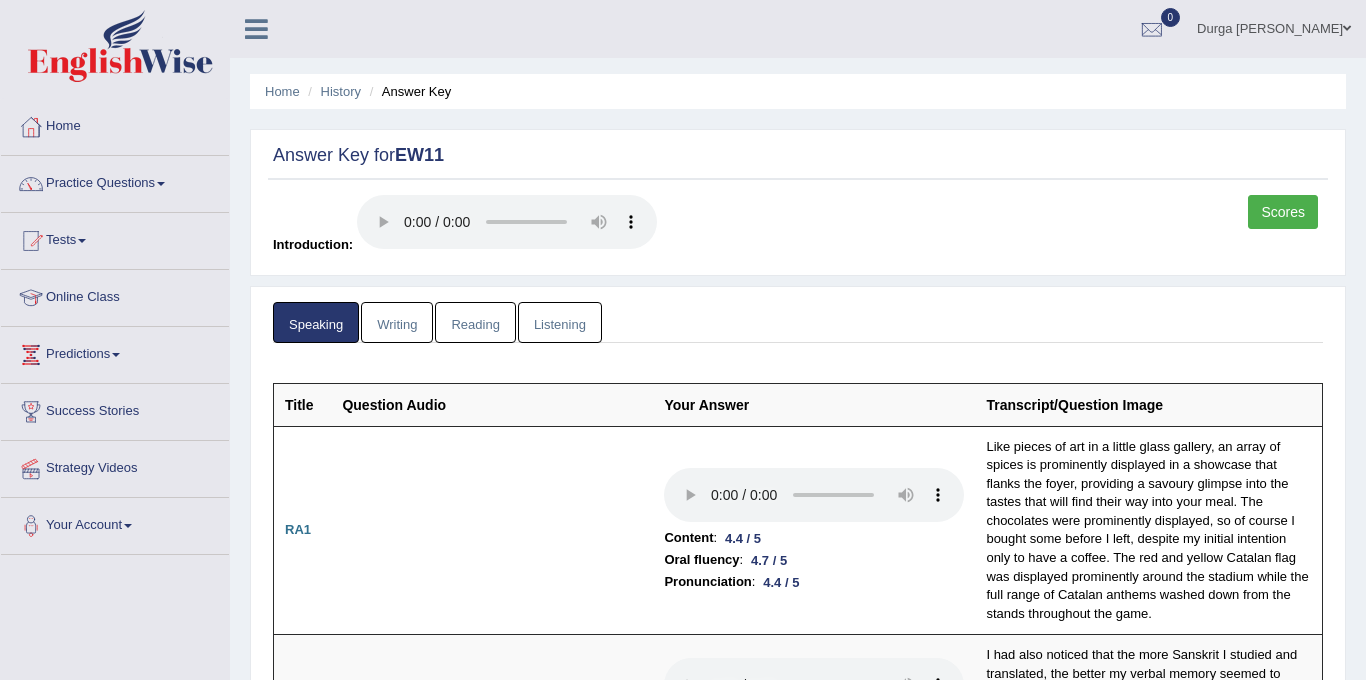 click on "Reading" at bounding box center (475, 322) 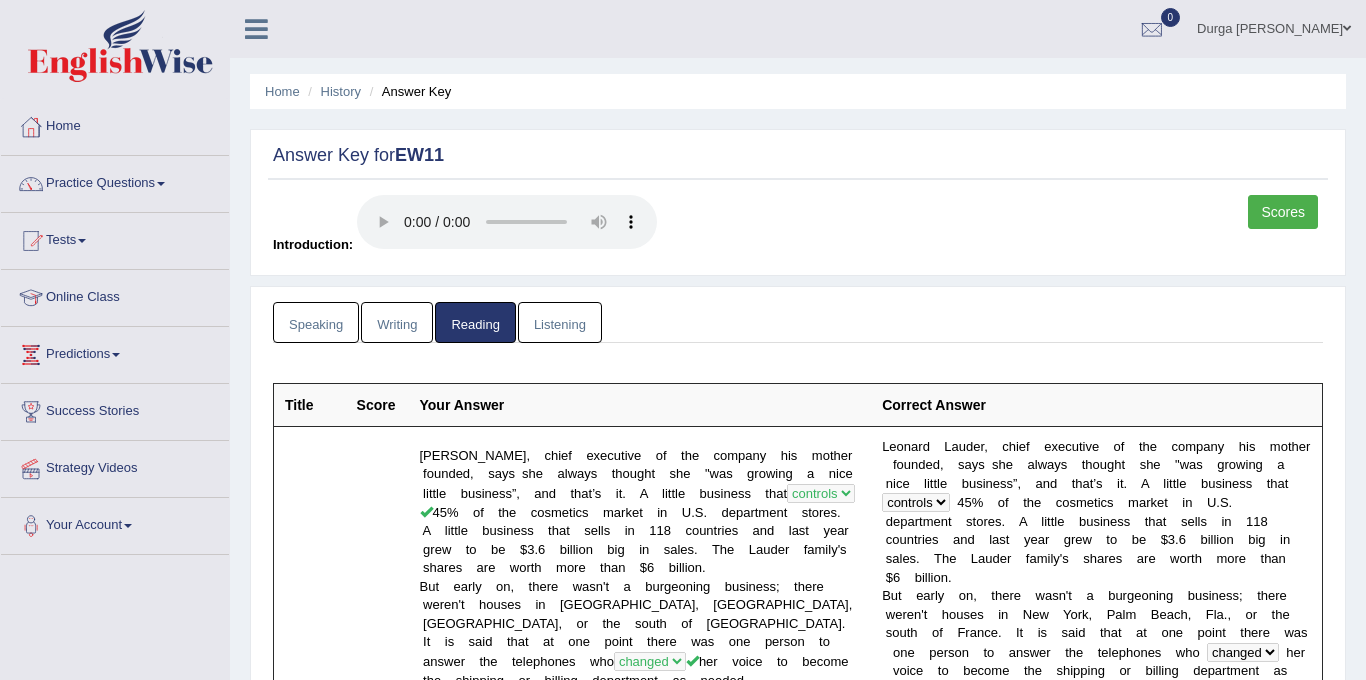 click on "Listening" at bounding box center [560, 322] 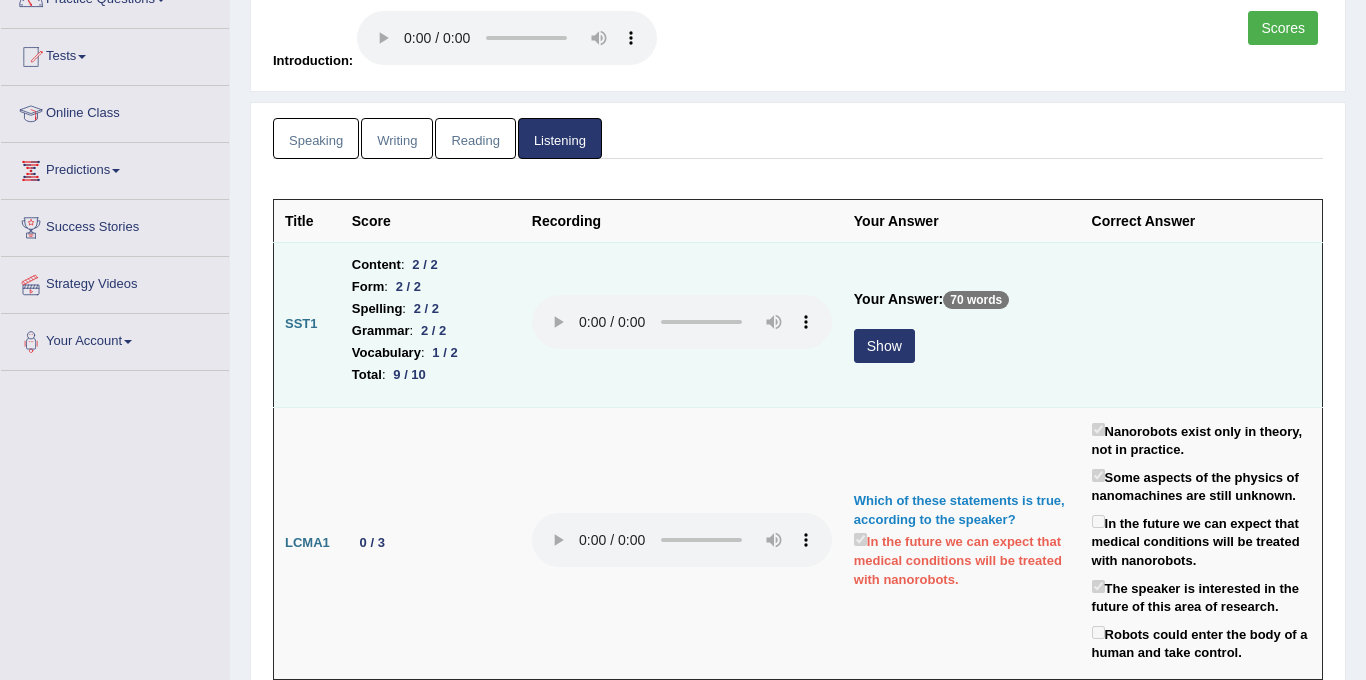 scroll, scrollTop: 0, scrollLeft: 0, axis: both 